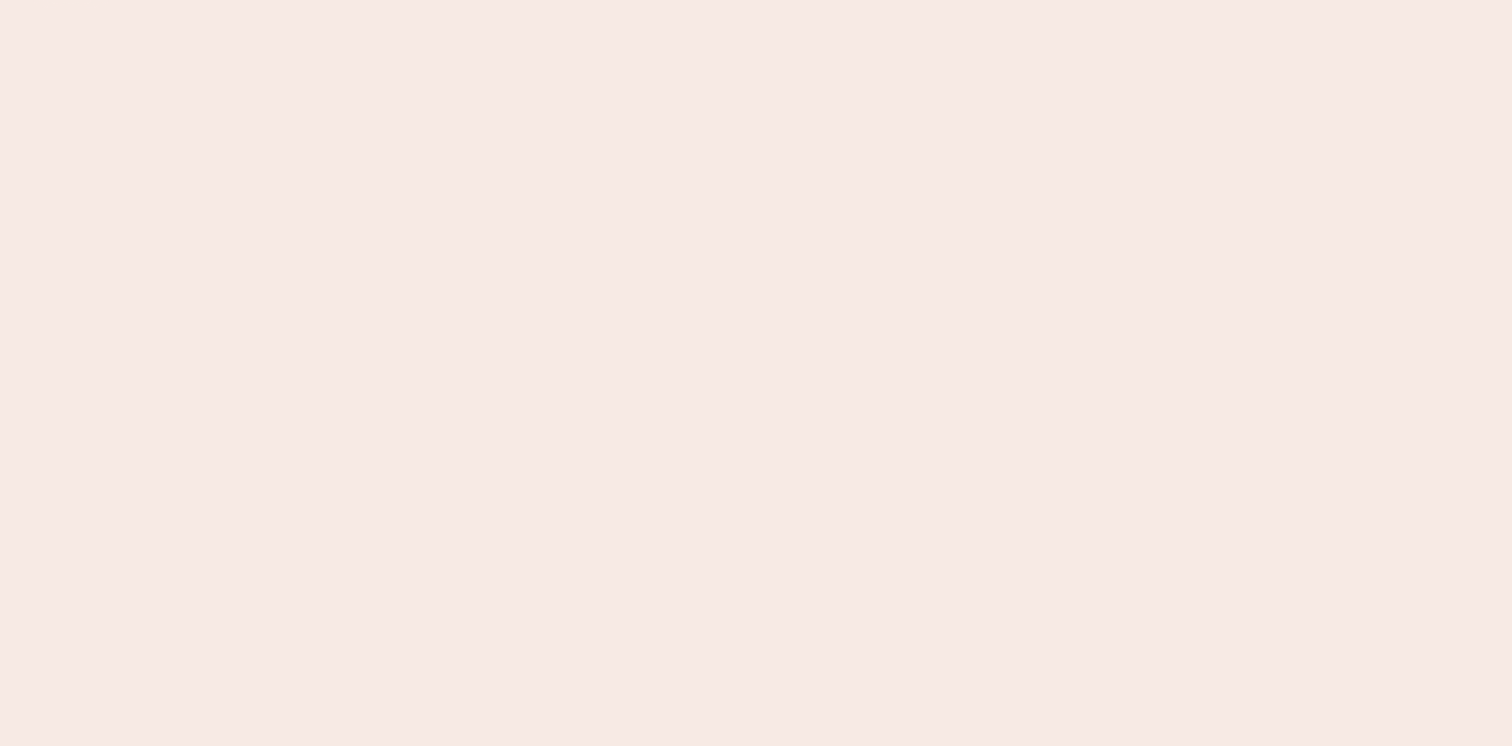 scroll, scrollTop: 0, scrollLeft: 0, axis: both 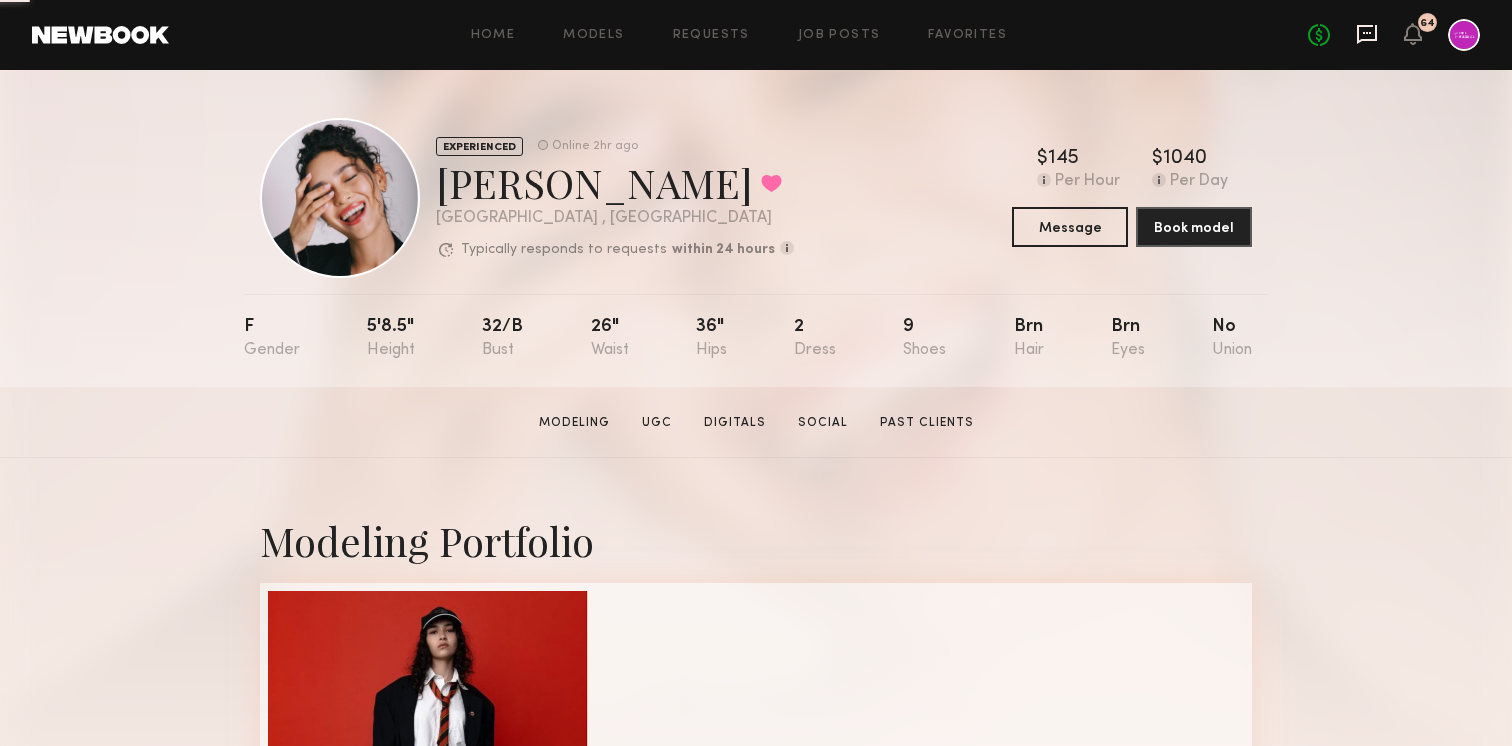 click 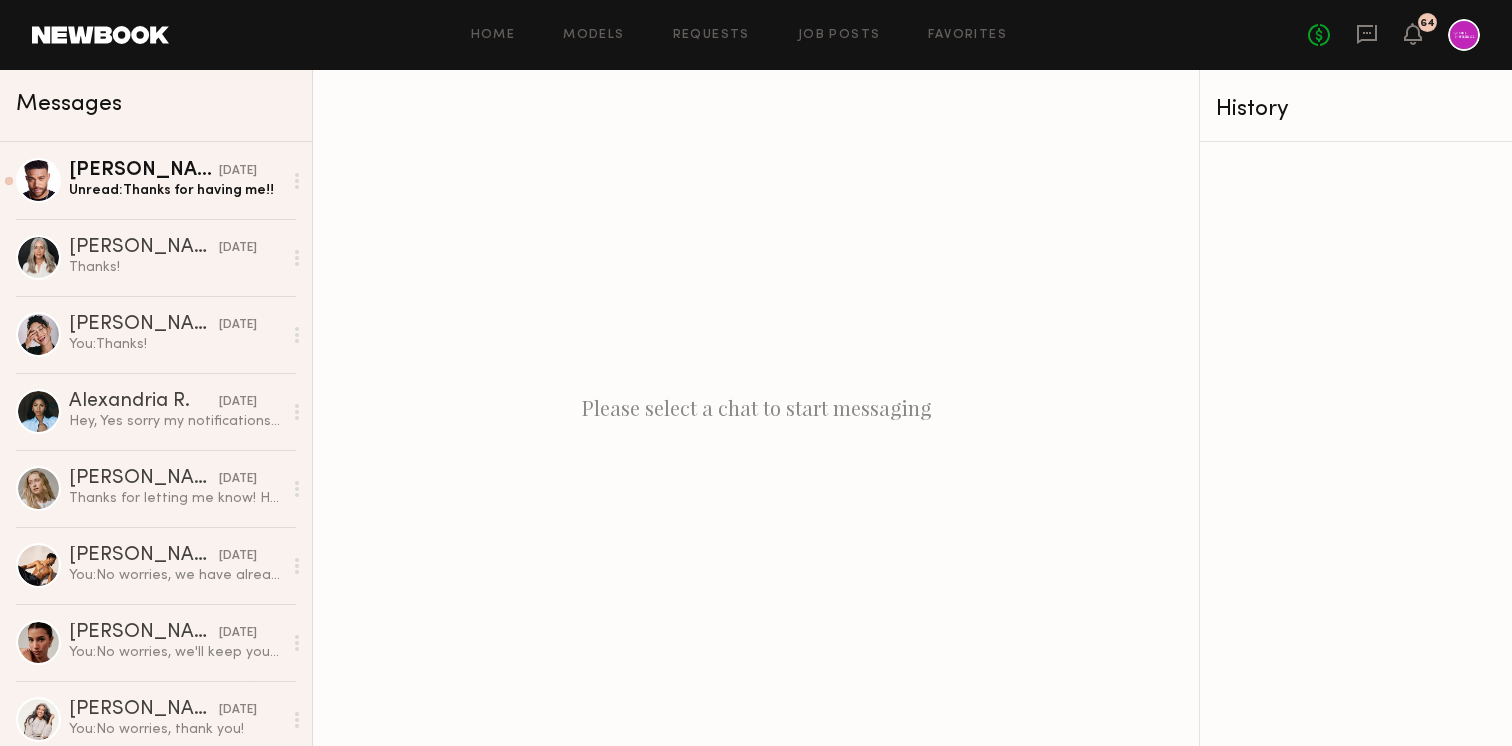 click on "No fees up to $5,000 64" 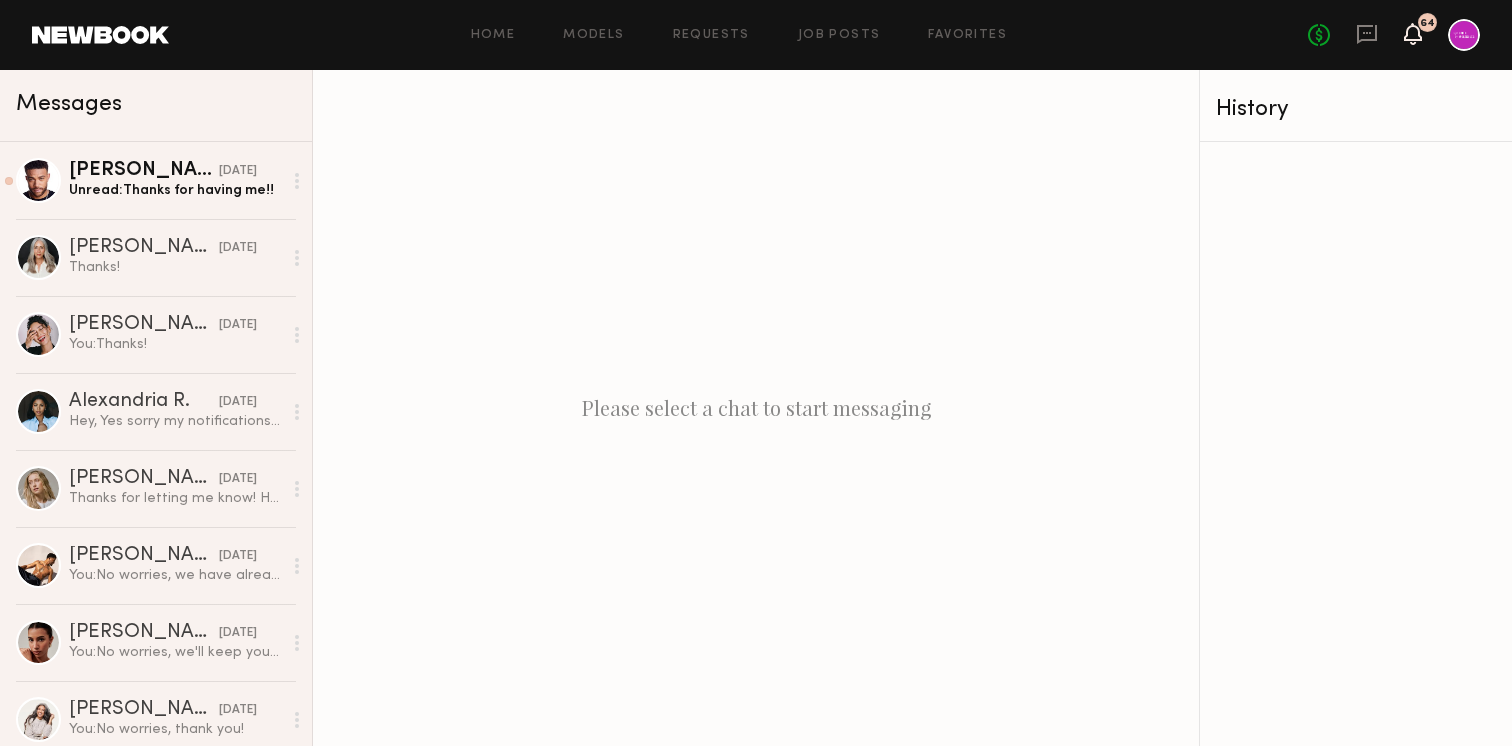 click 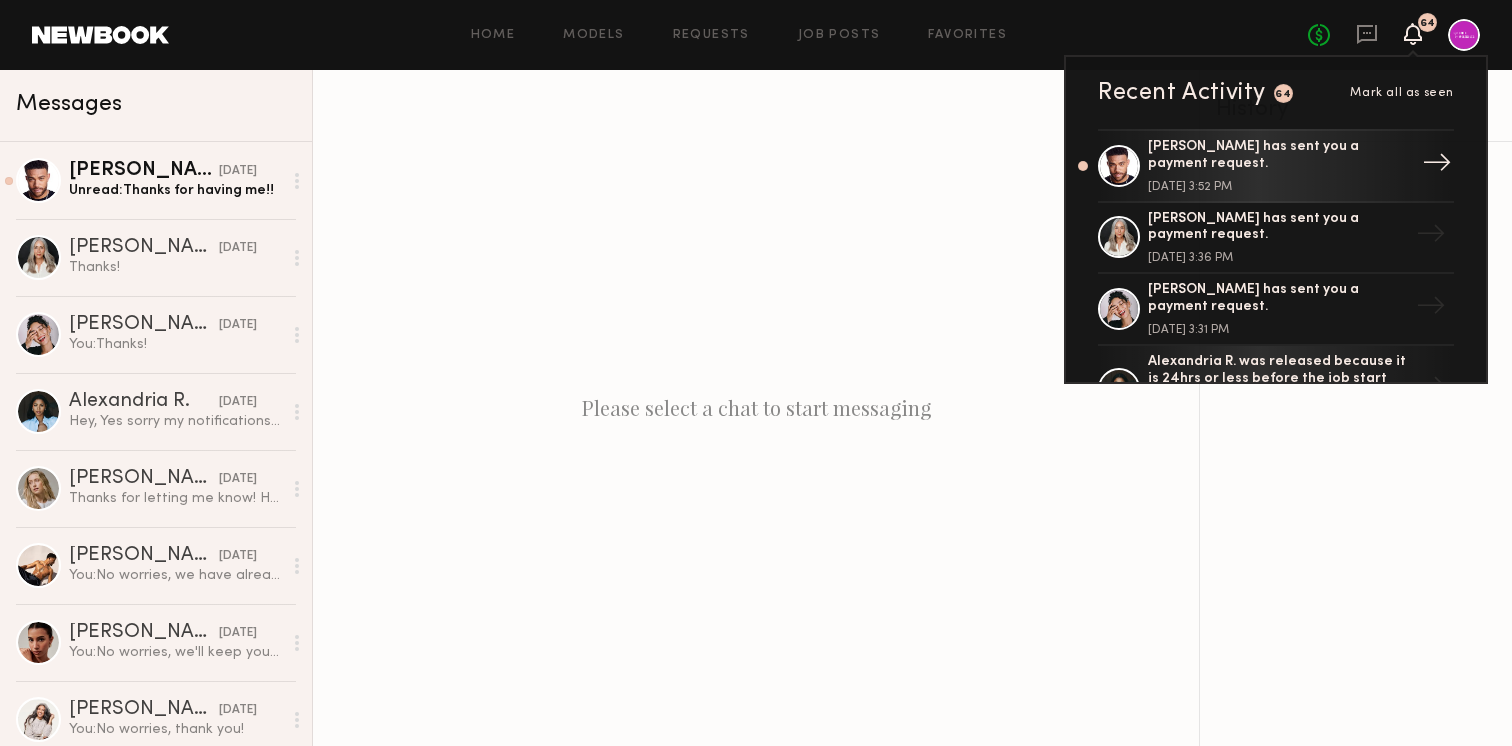 click on "[PERSON_NAME] has sent you a payment request. [DATE] 3:52 PM" 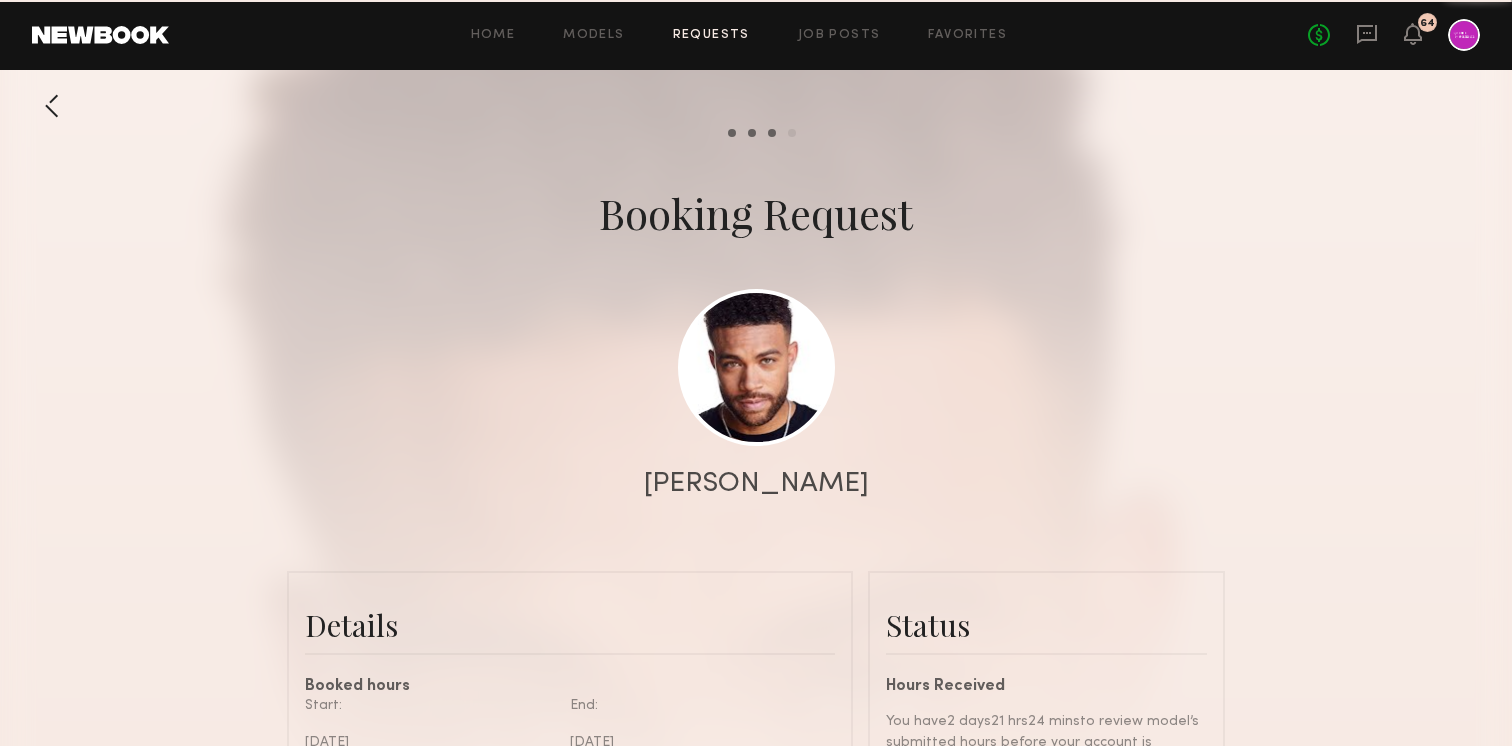 scroll, scrollTop: 3457, scrollLeft: 0, axis: vertical 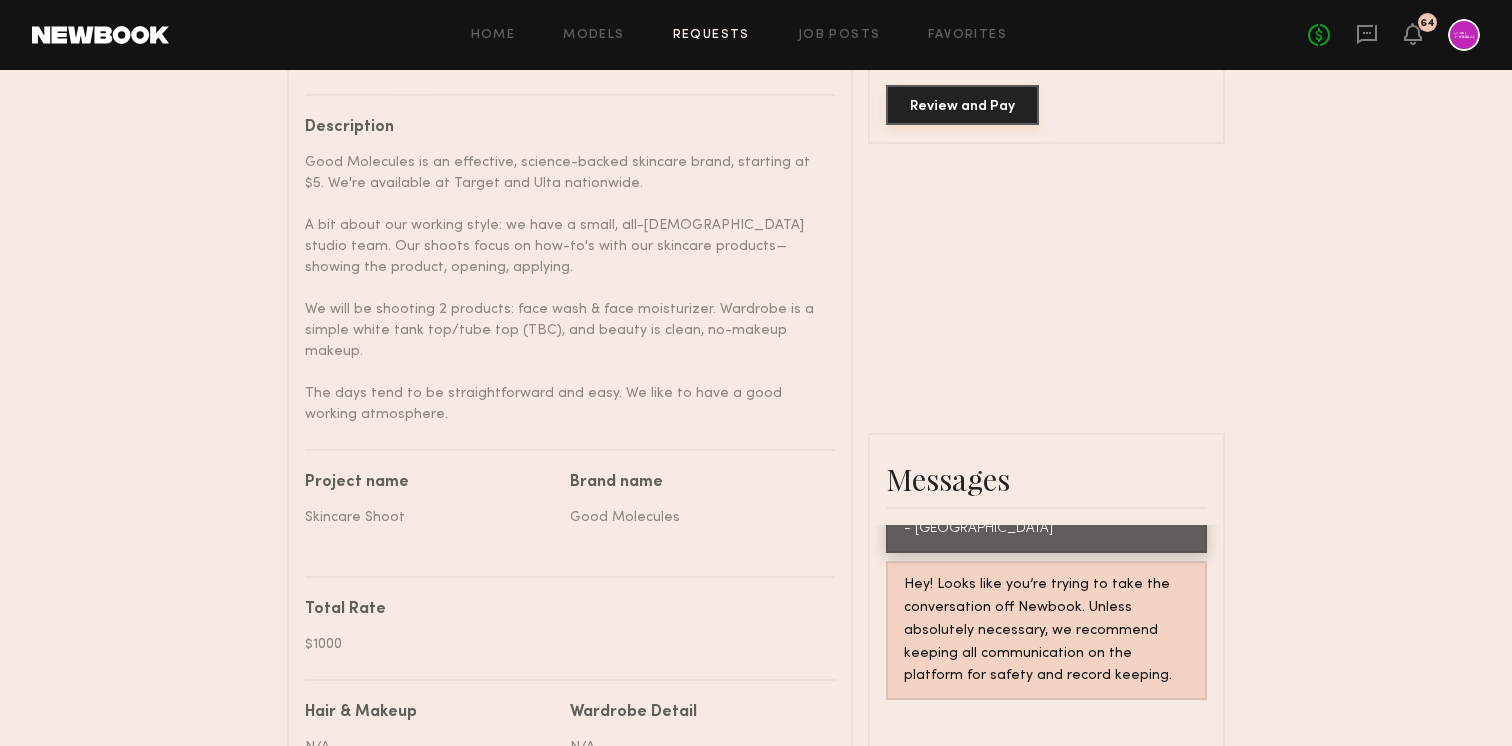 click on "Review and Pay" 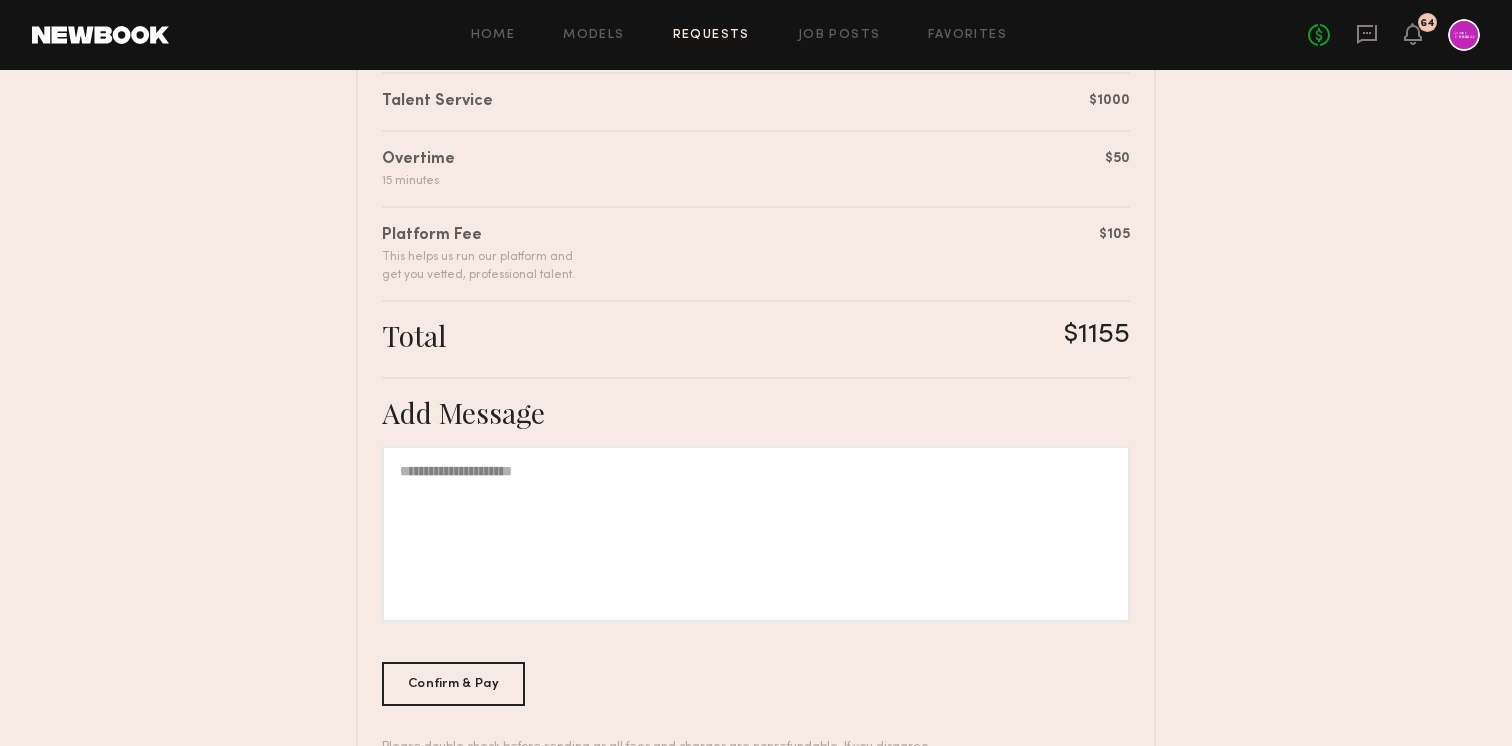 scroll, scrollTop: 608, scrollLeft: 0, axis: vertical 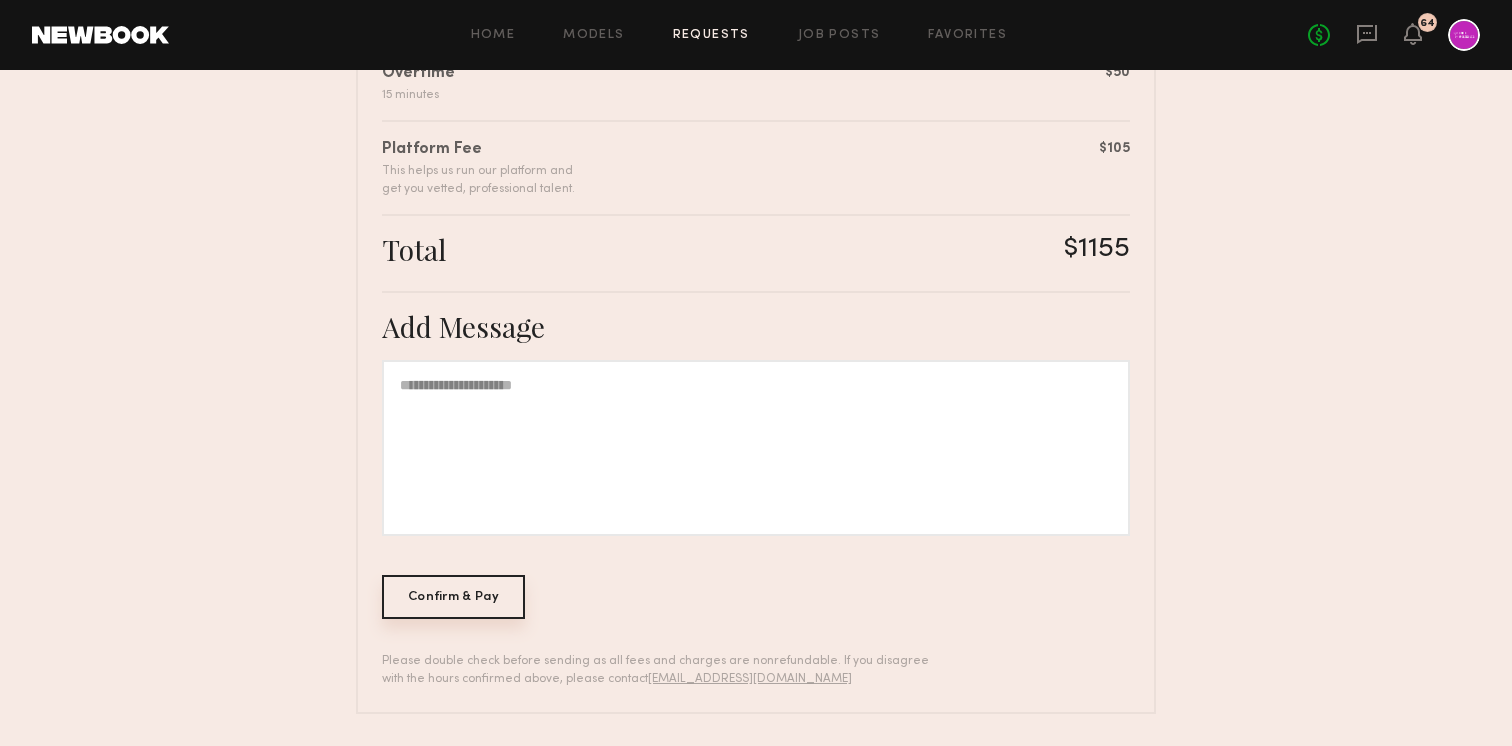 click on "Confirm & Pay" 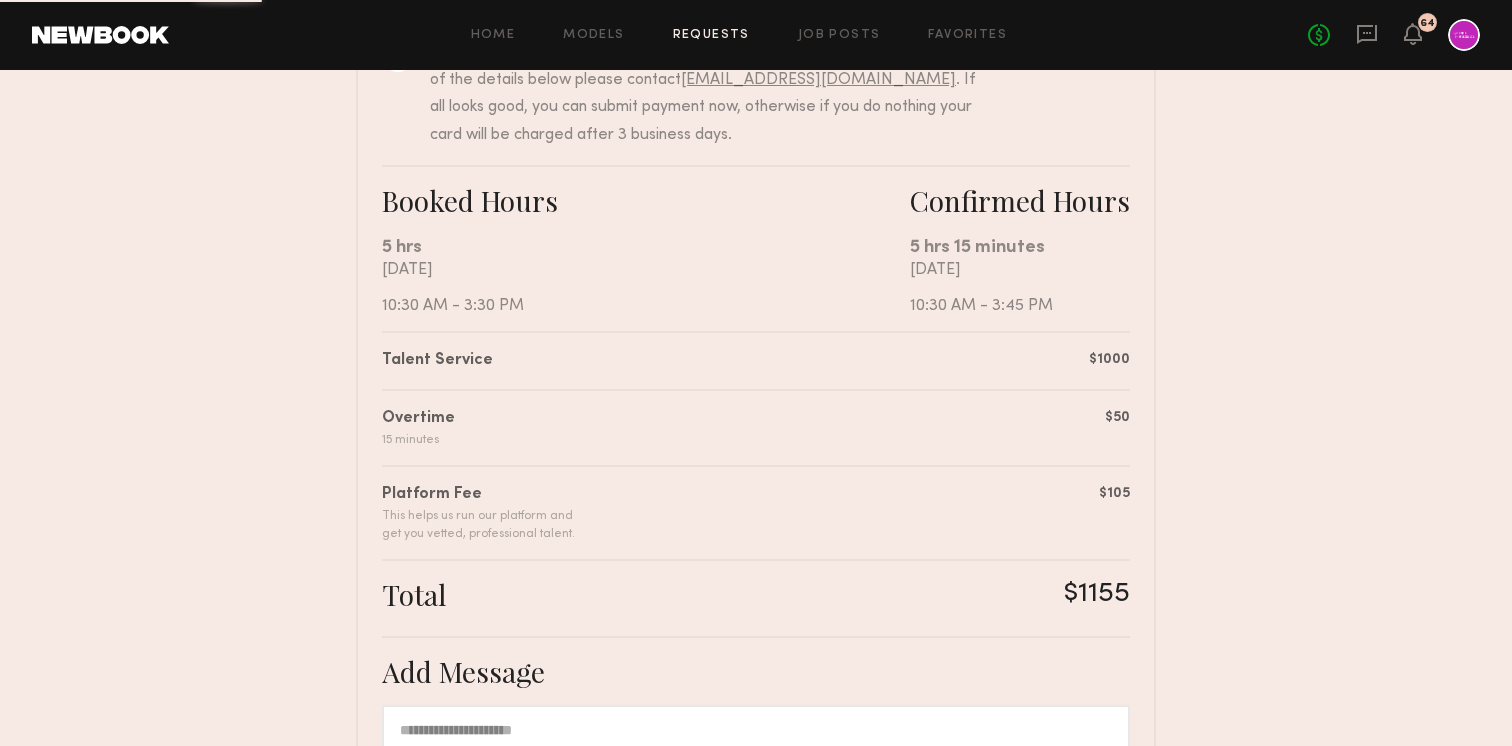 scroll, scrollTop: 100, scrollLeft: 0, axis: vertical 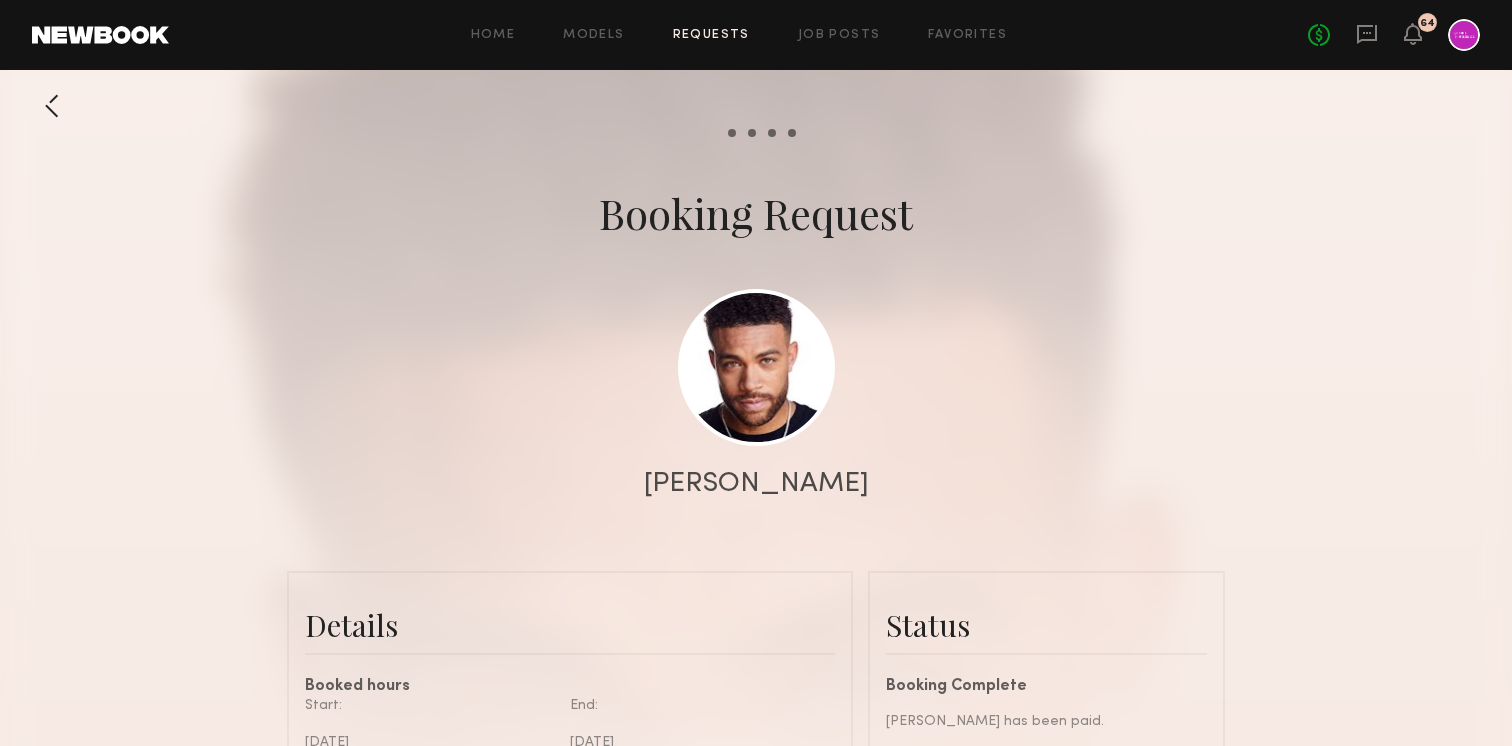 click on "Home Models Requests Job Posts Favorites Sign Out No fees up to $5,000 64" 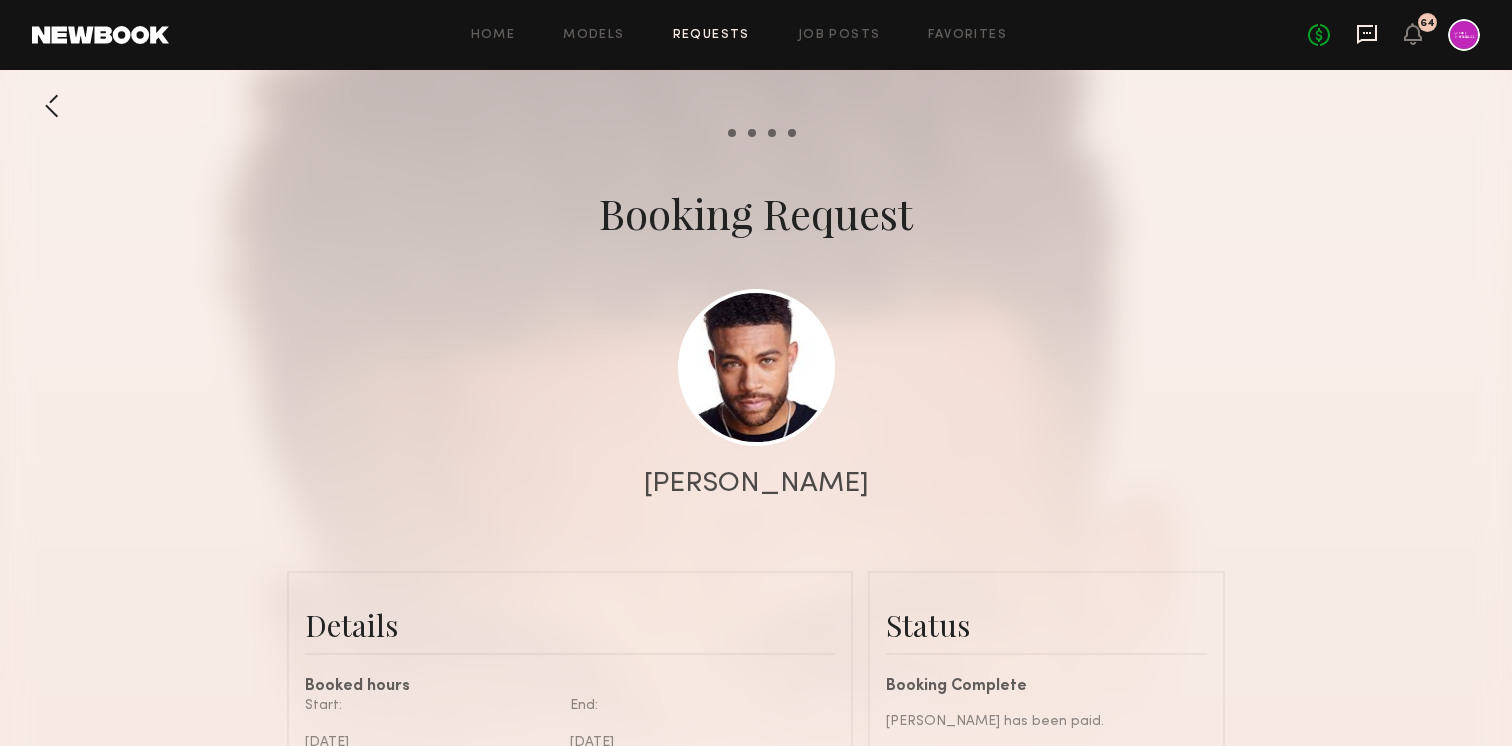 click 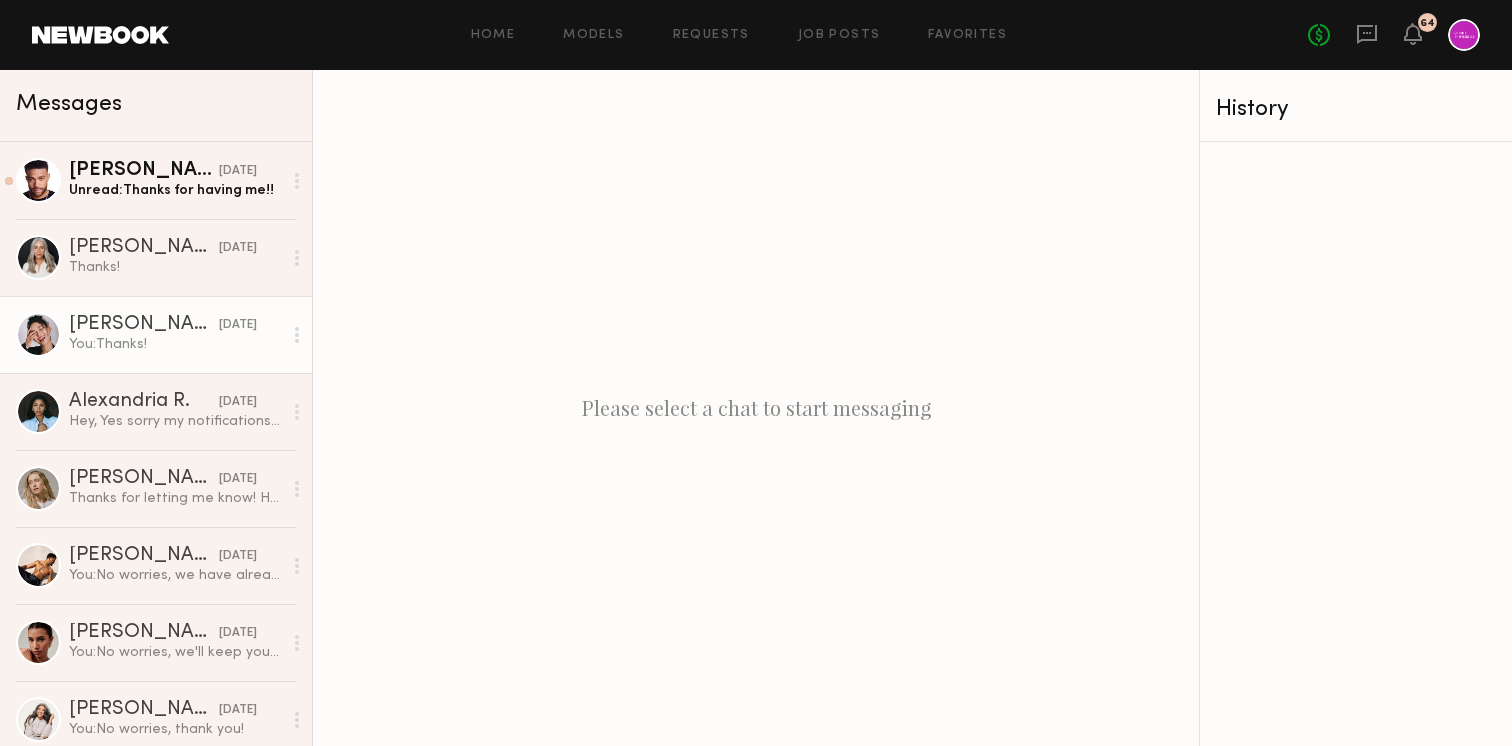 click on "You:  Thanks!" 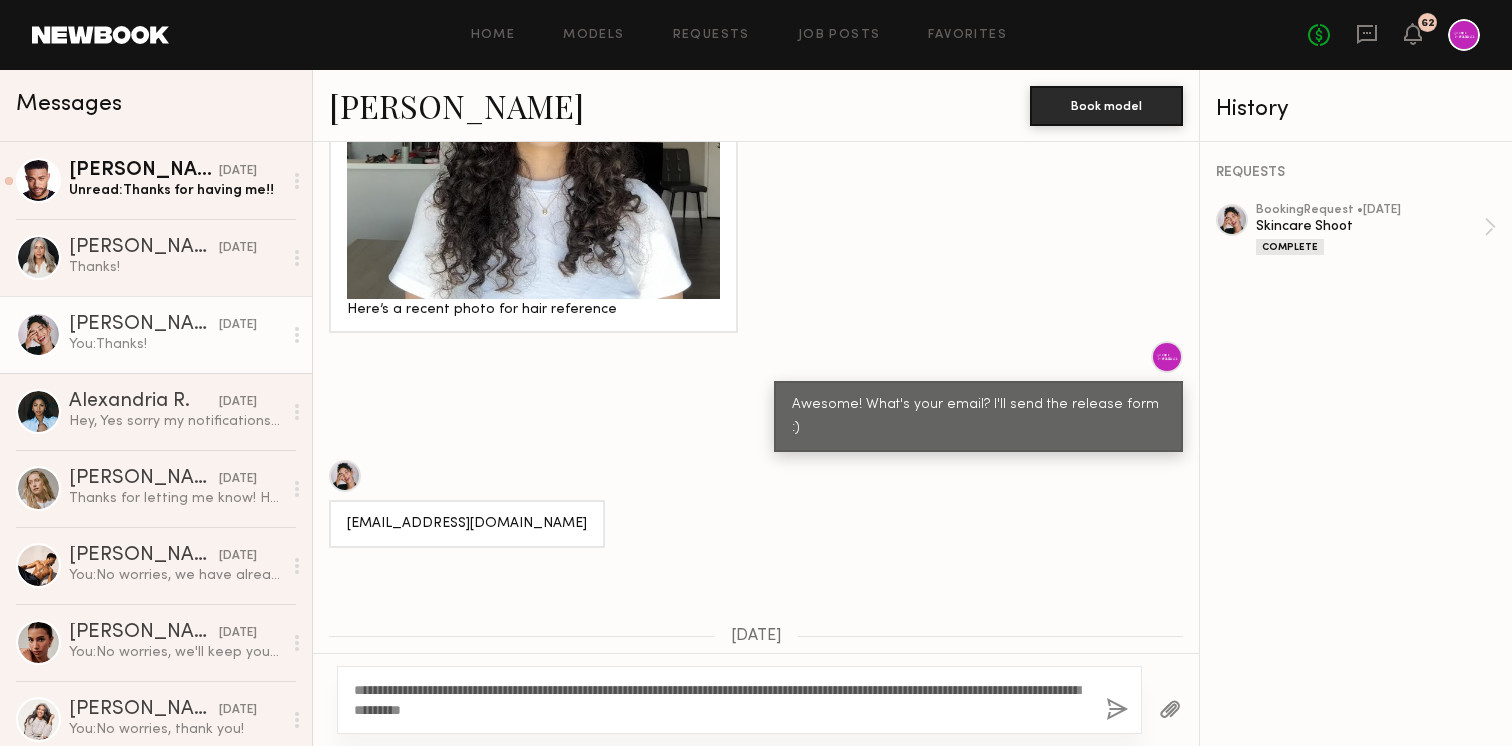 scroll, scrollTop: 1307, scrollLeft: 0, axis: vertical 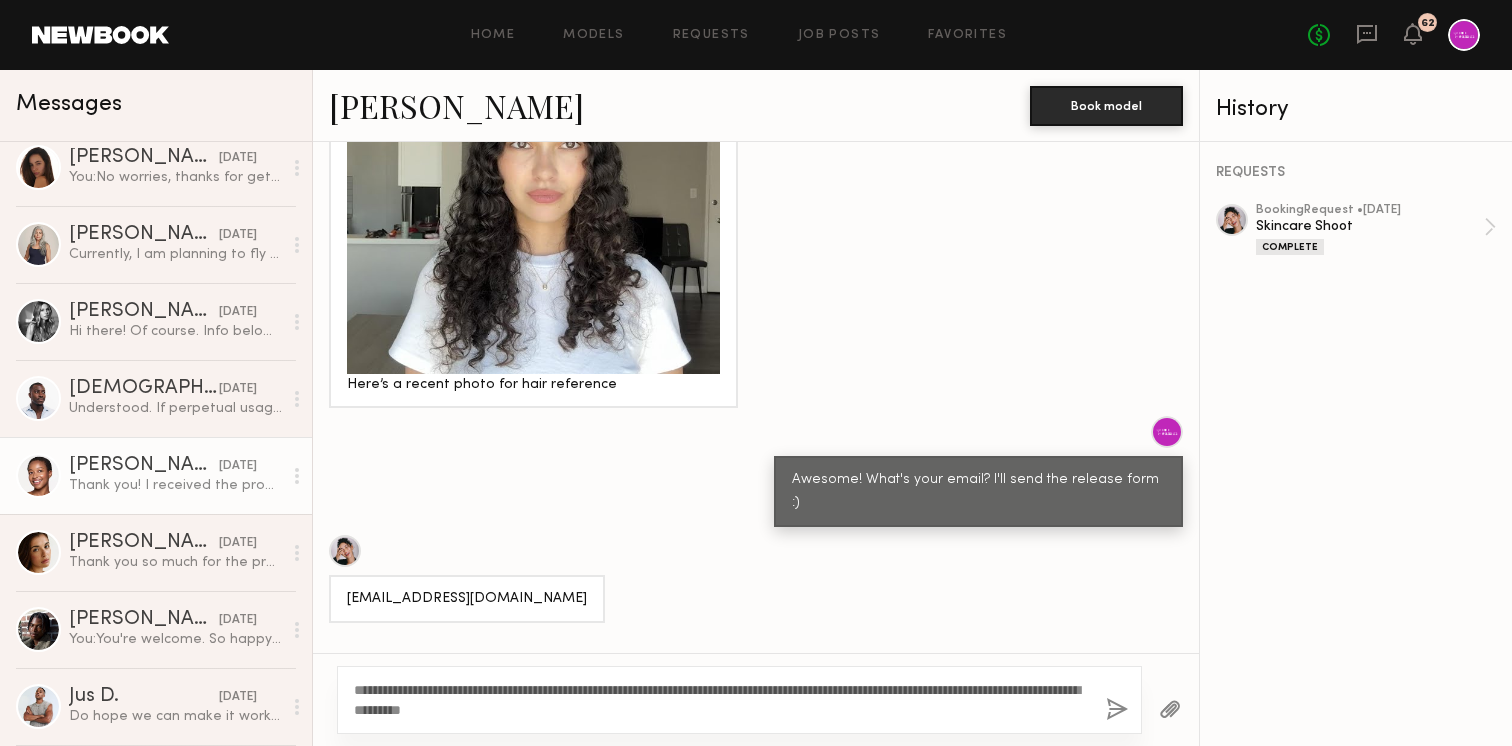 type on "**********" 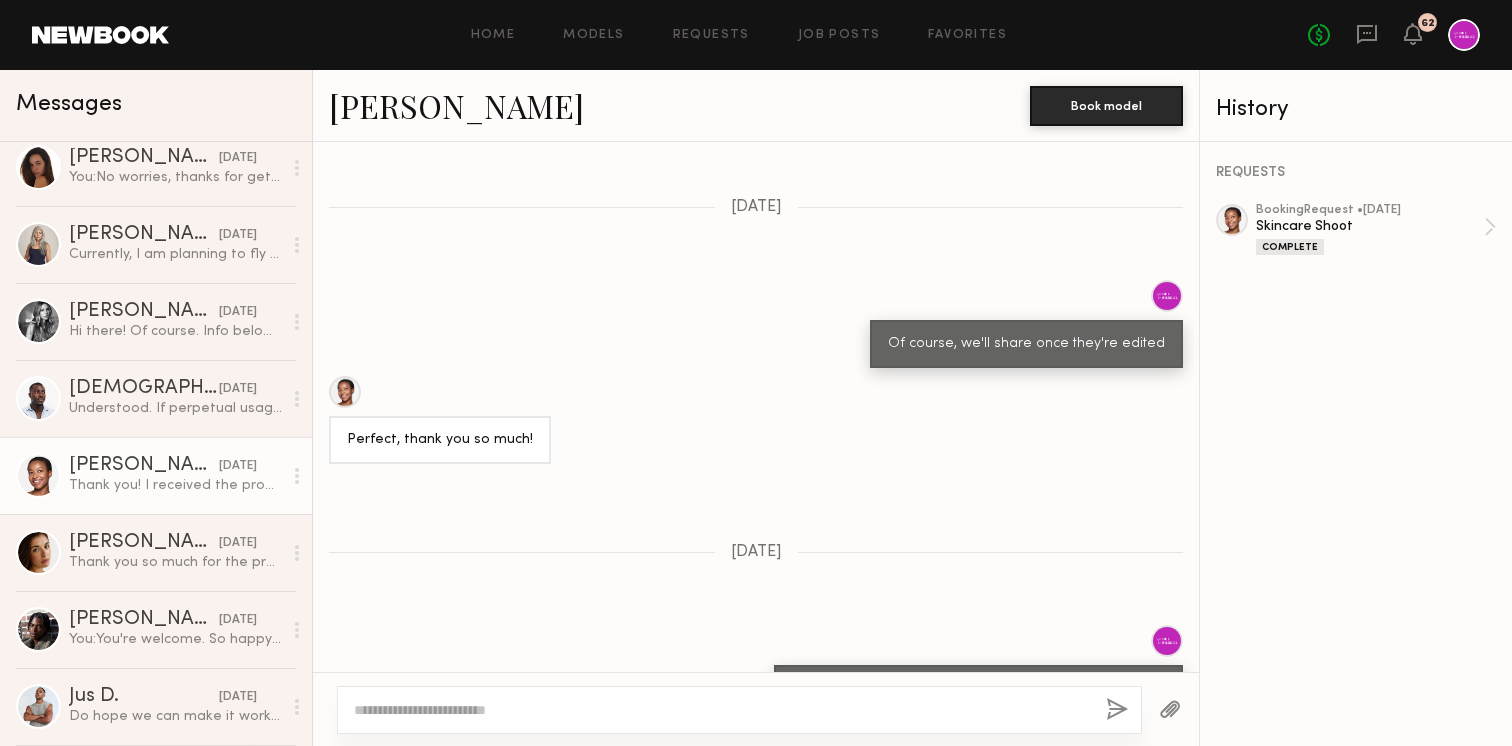 scroll, scrollTop: 1233, scrollLeft: 0, axis: vertical 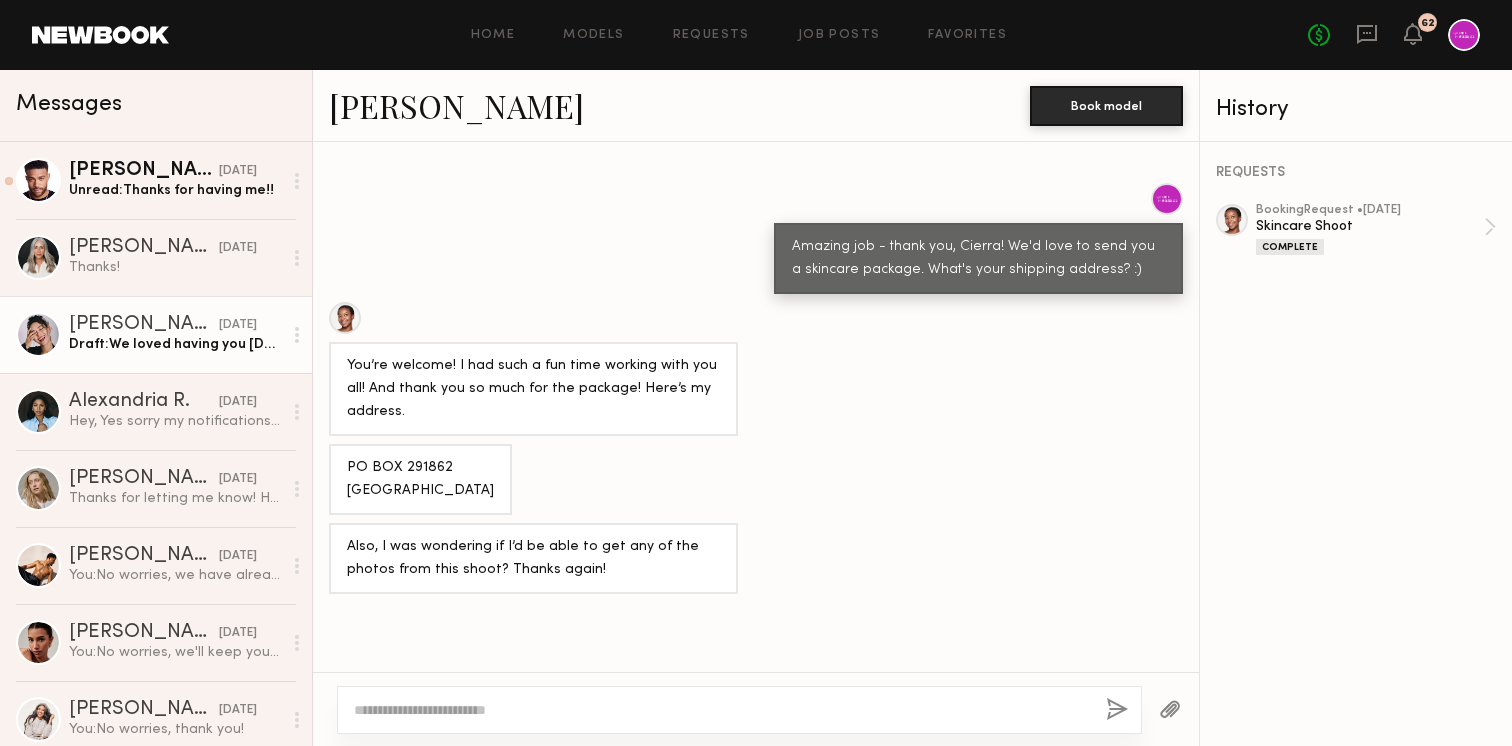 click on "Draft:  We loved having you [DATE]. Thanks for doing such an amazing job! Let me know if you'd like to receive some products. I'd love to send you a curated box :)" 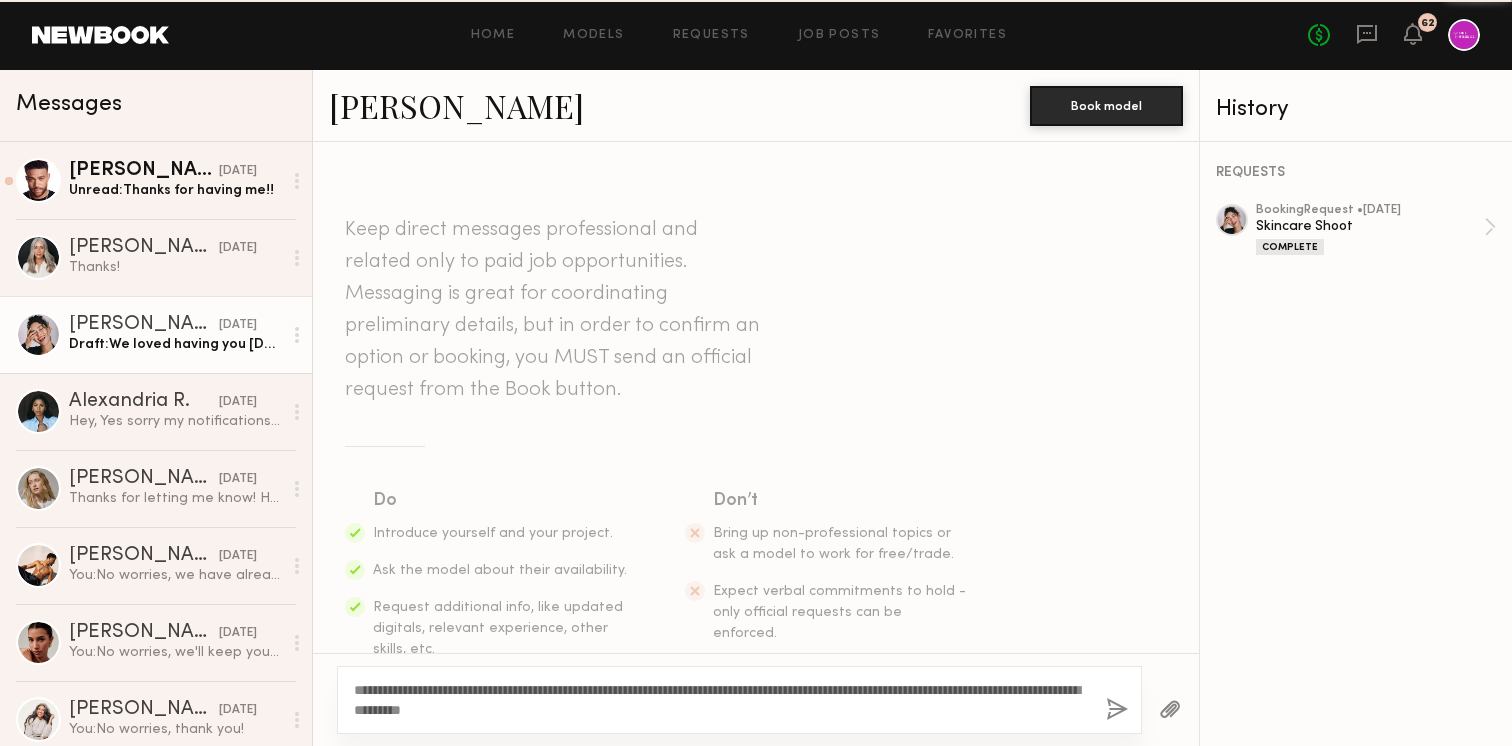 scroll, scrollTop: 2957, scrollLeft: 0, axis: vertical 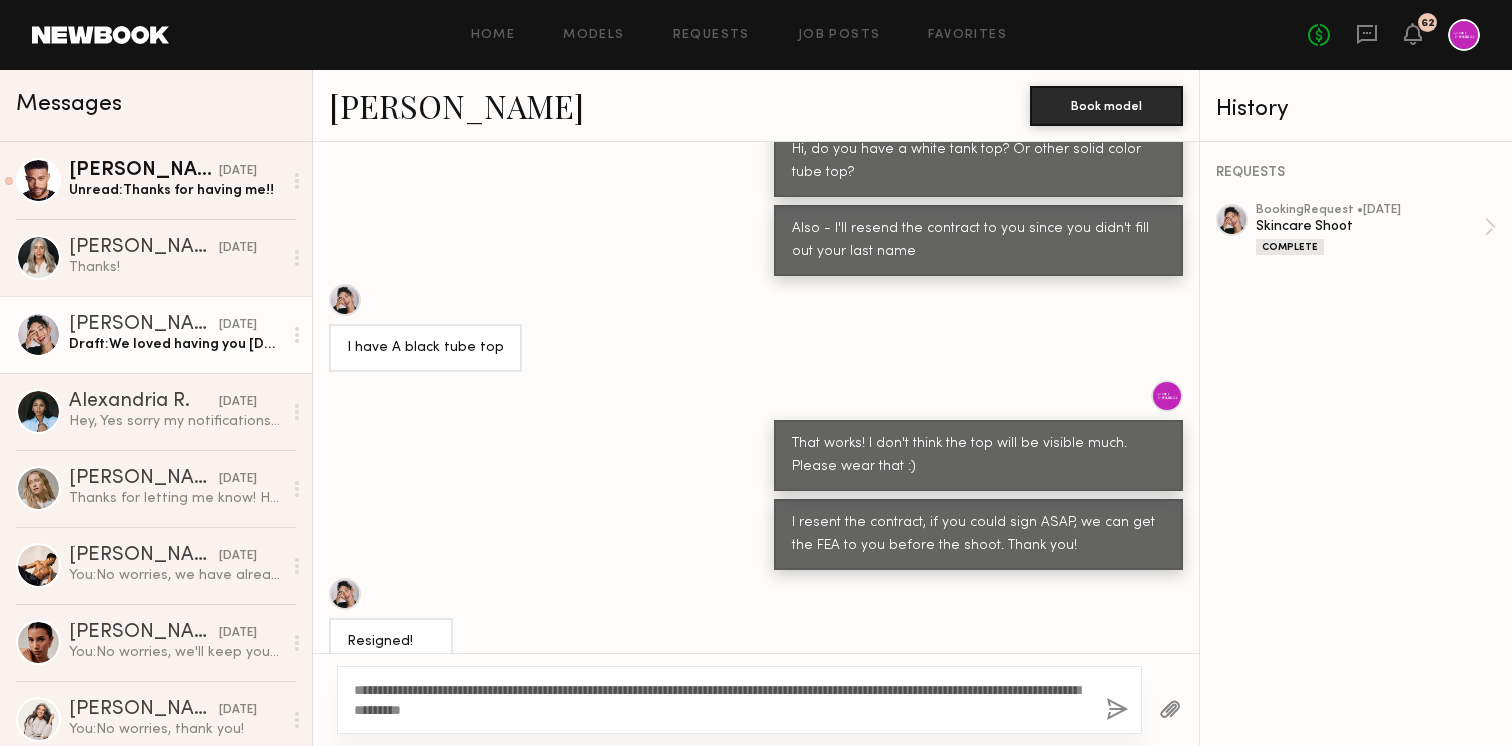 click on "**********" 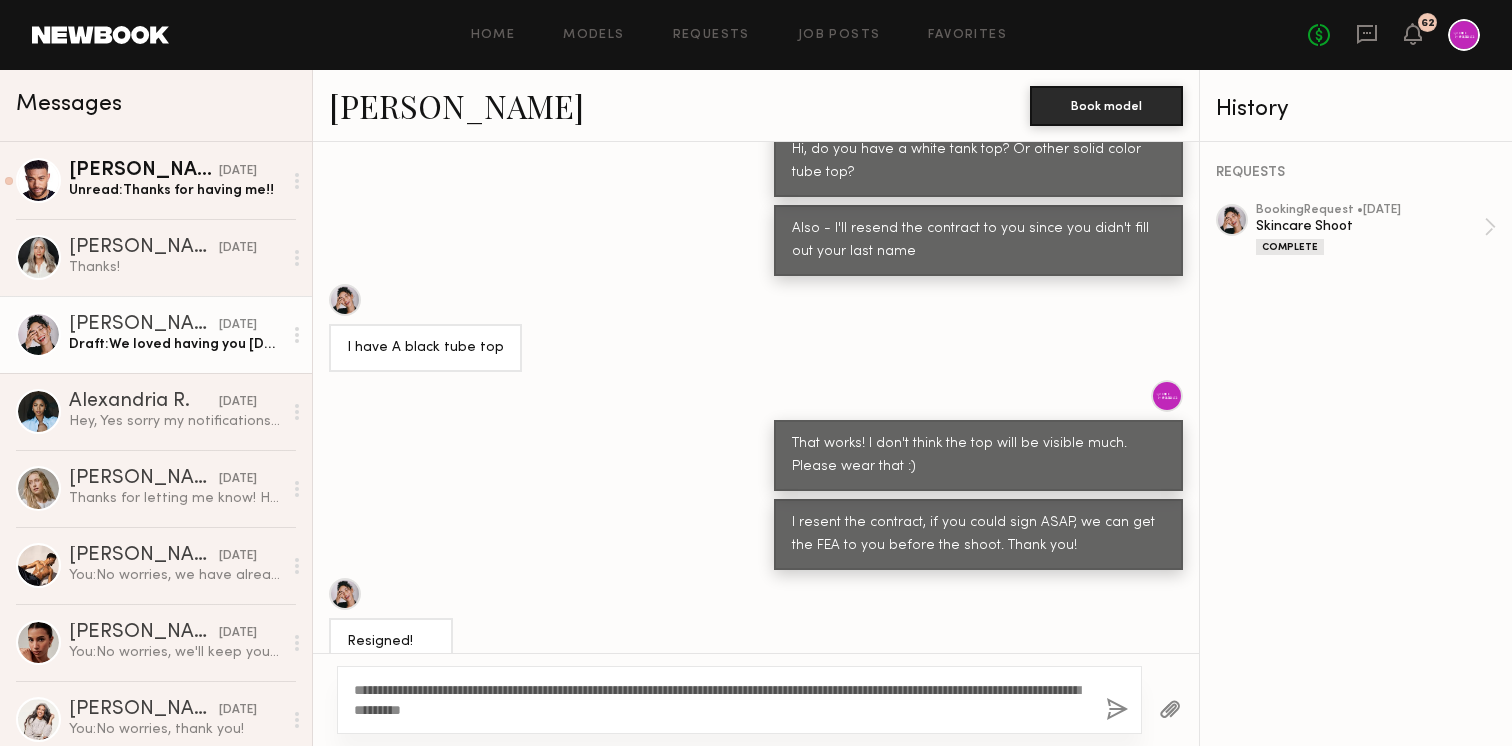 click on "**********" 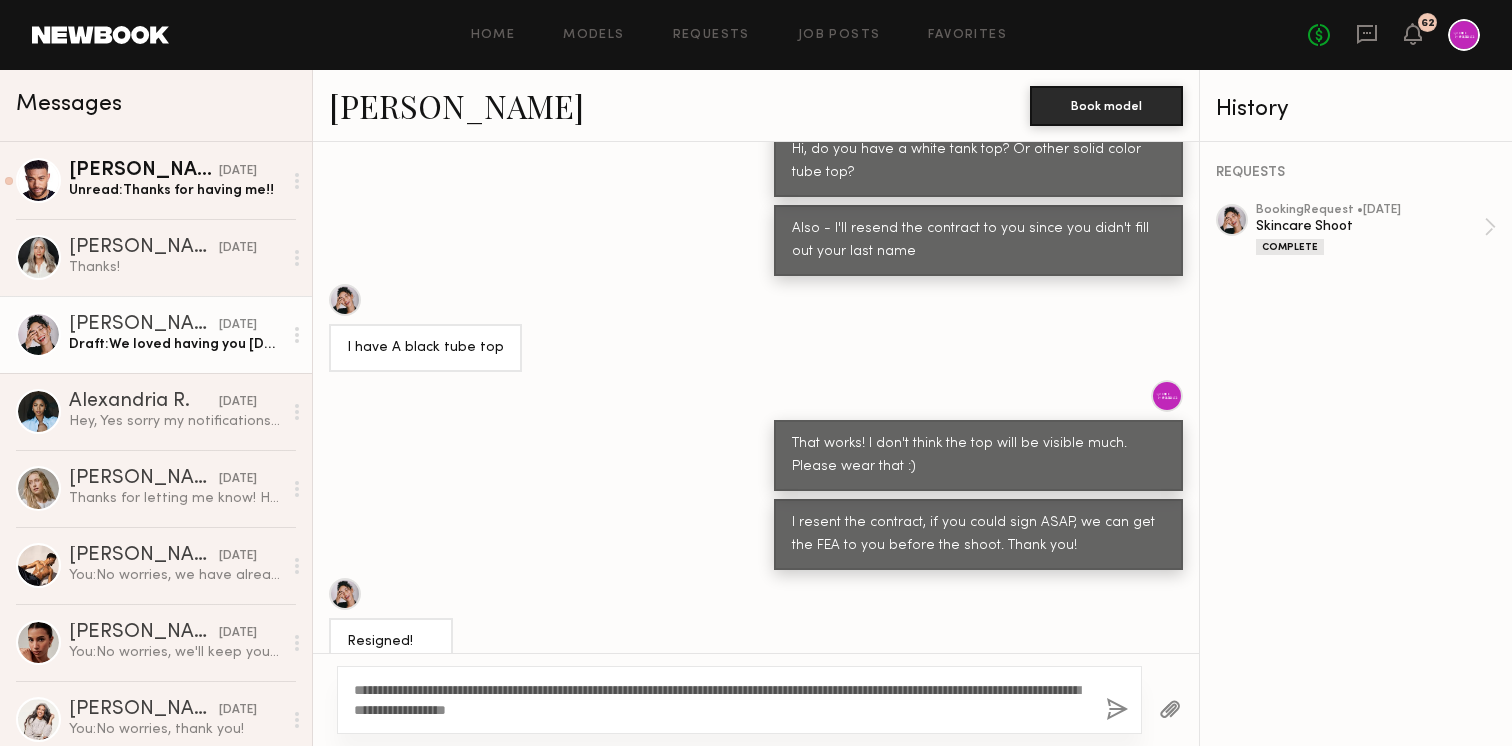 type on "**********" 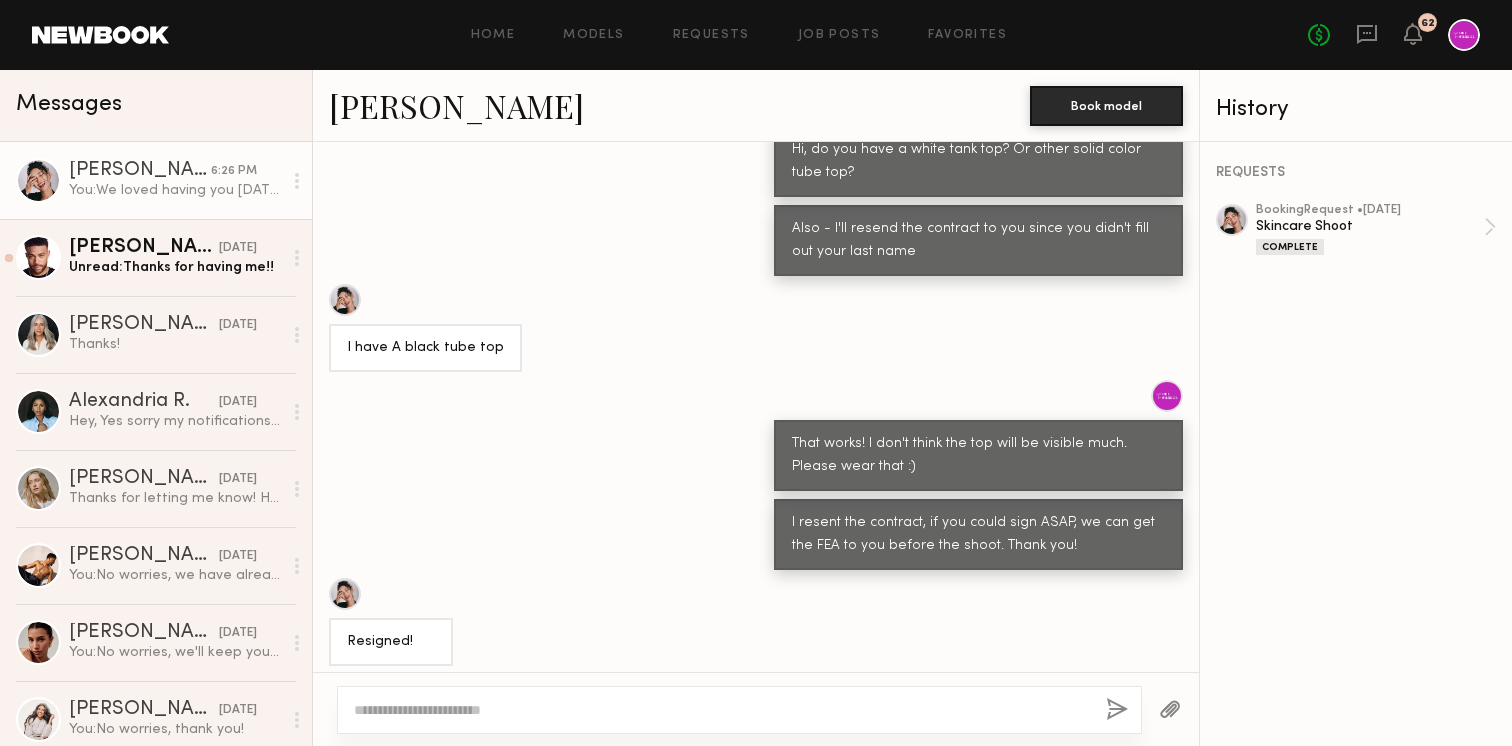 scroll, scrollTop: 3251, scrollLeft: 0, axis: vertical 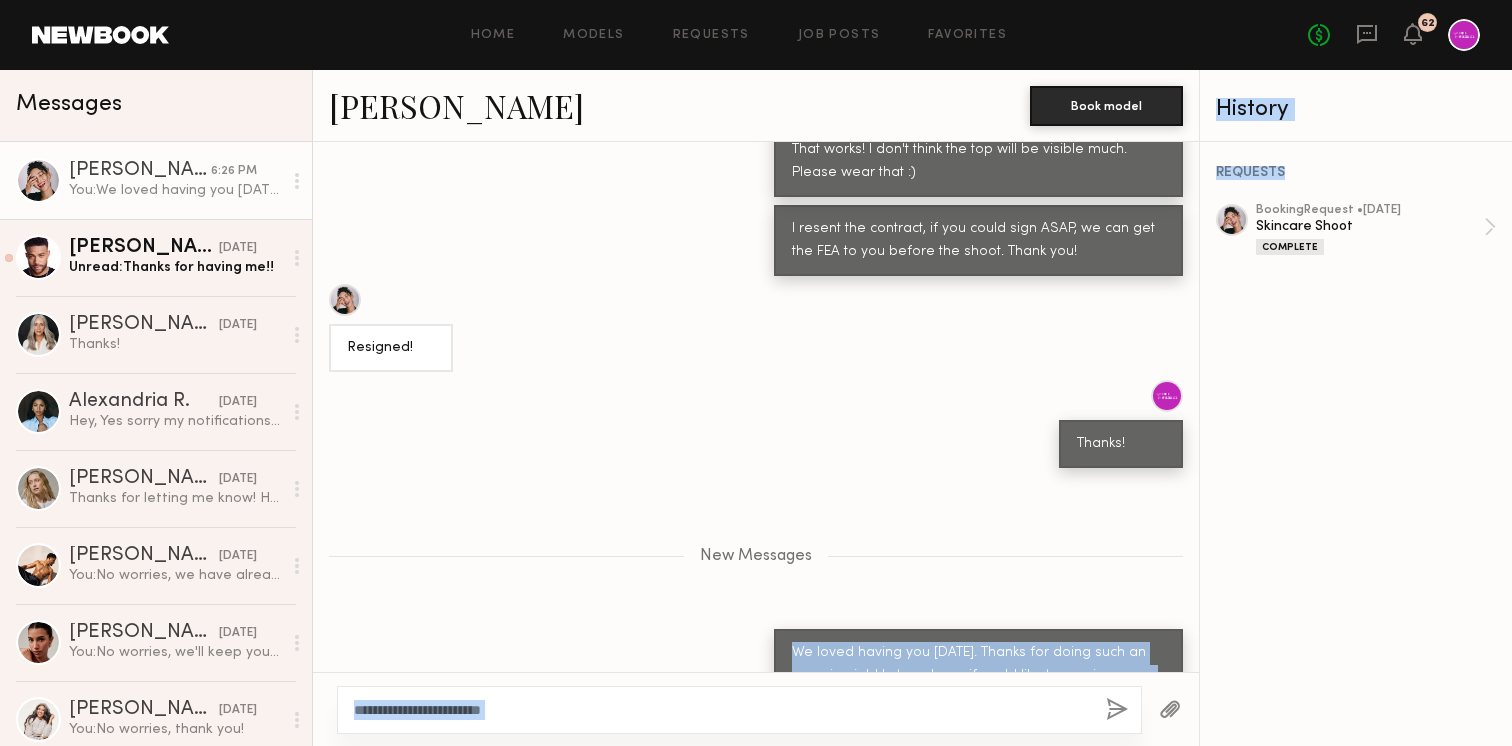 drag, startPoint x: 784, startPoint y: 578, endPoint x: 1194, endPoint y: 635, distance: 413.94324 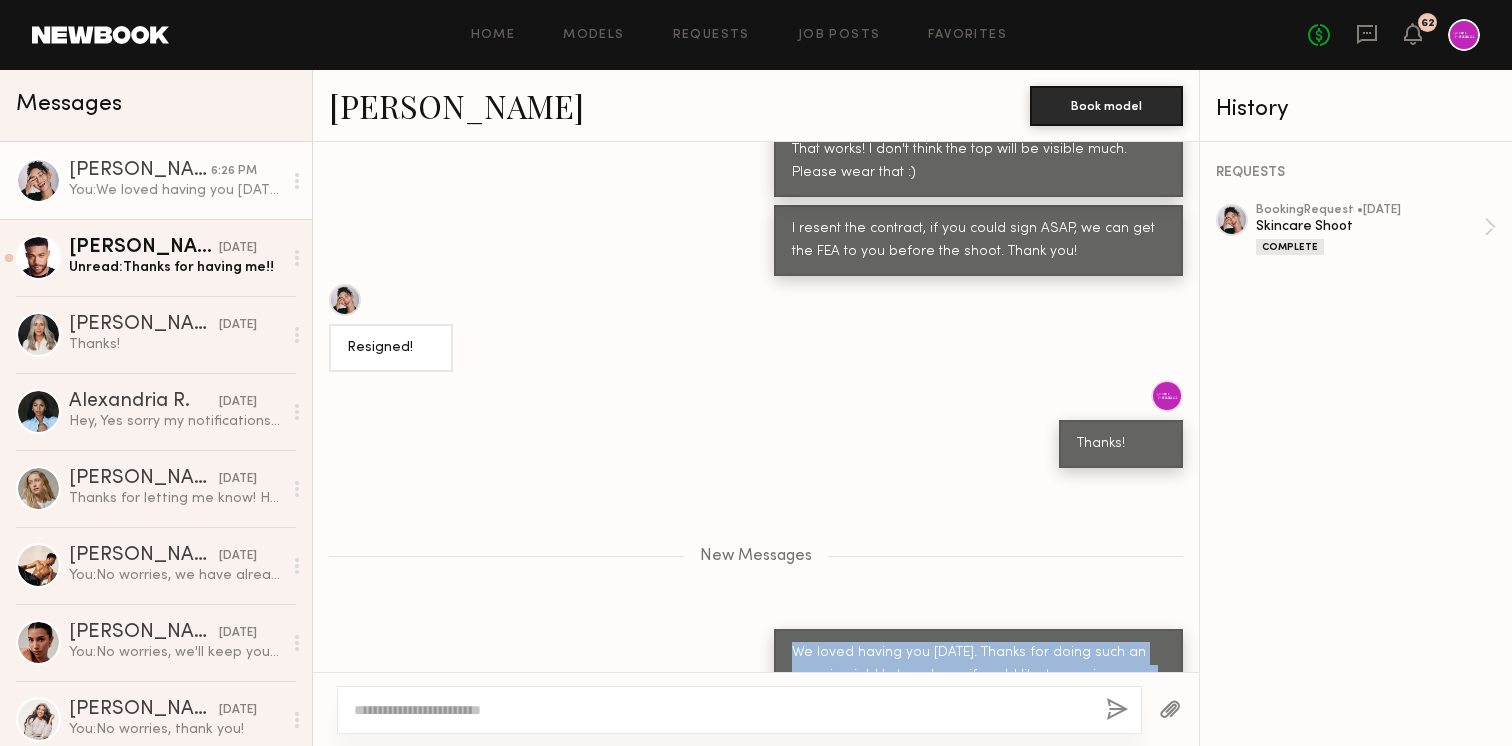copy on "We loved having you [DATE]. Thanks for doing such an amazing job! Let me know if you'd like to receive some products. I'd love to send you a curated skincare box :)" 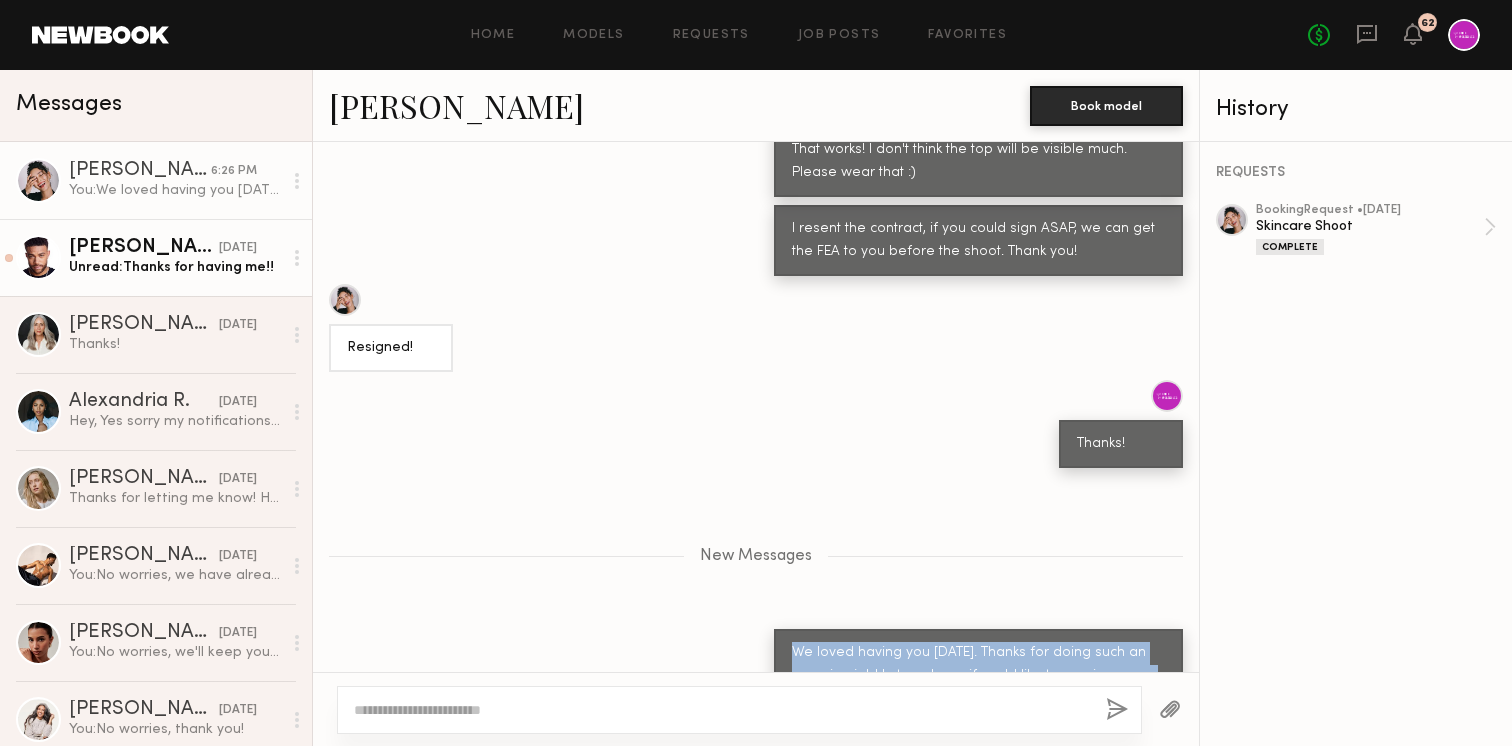 click on "[PERSON_NAME] [DATE] Unread:  Thanks for having me!!" 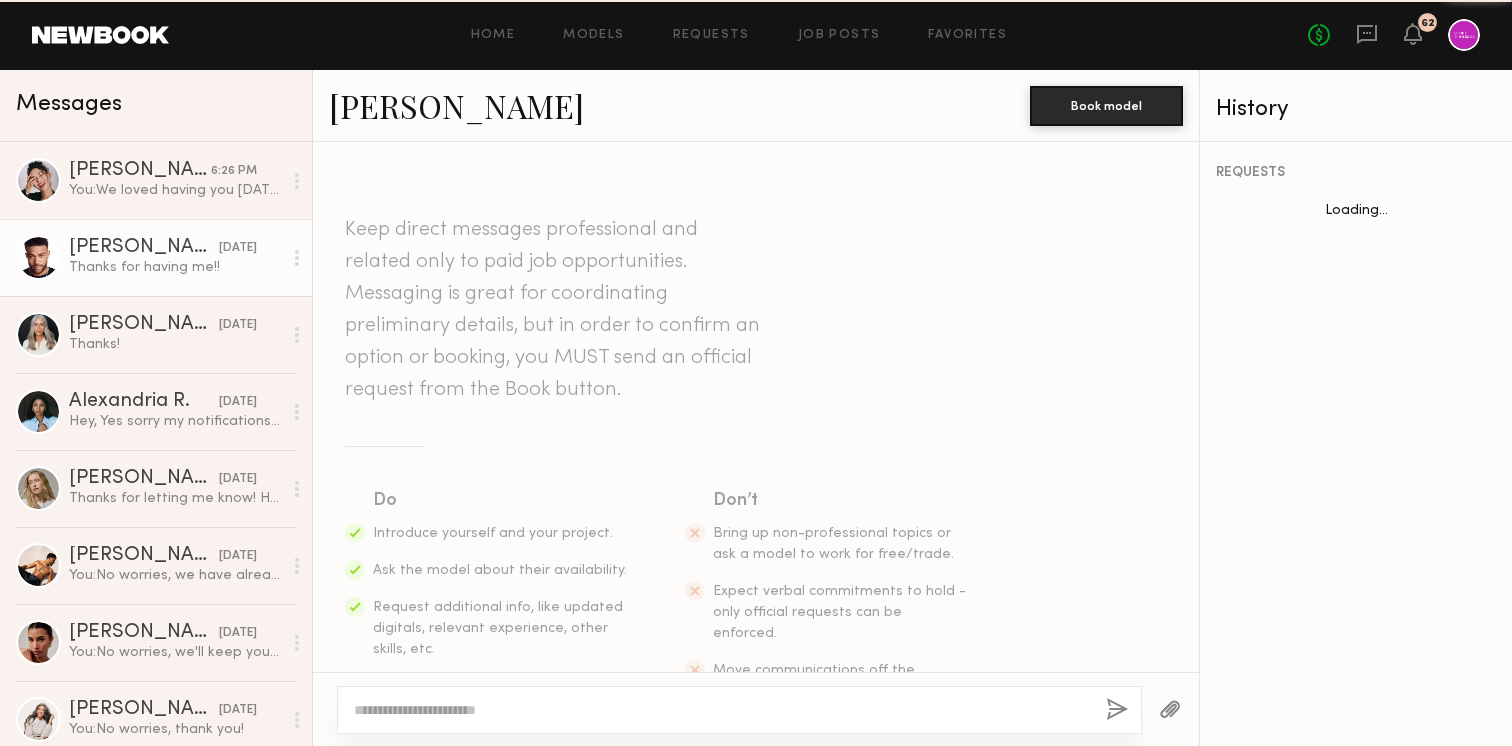 scroll, scrollTop: 2747, scrollLeft: 0, axis: vertical 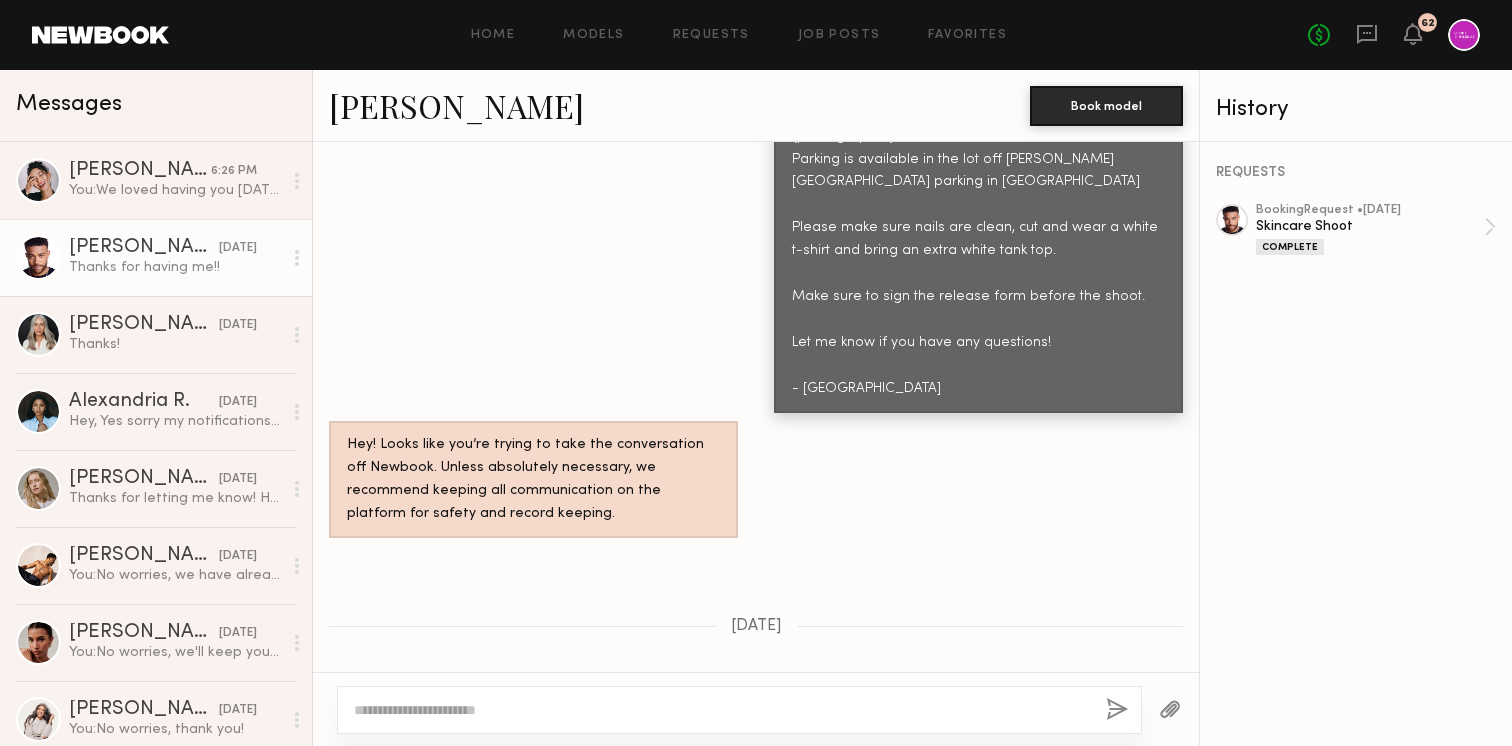 click 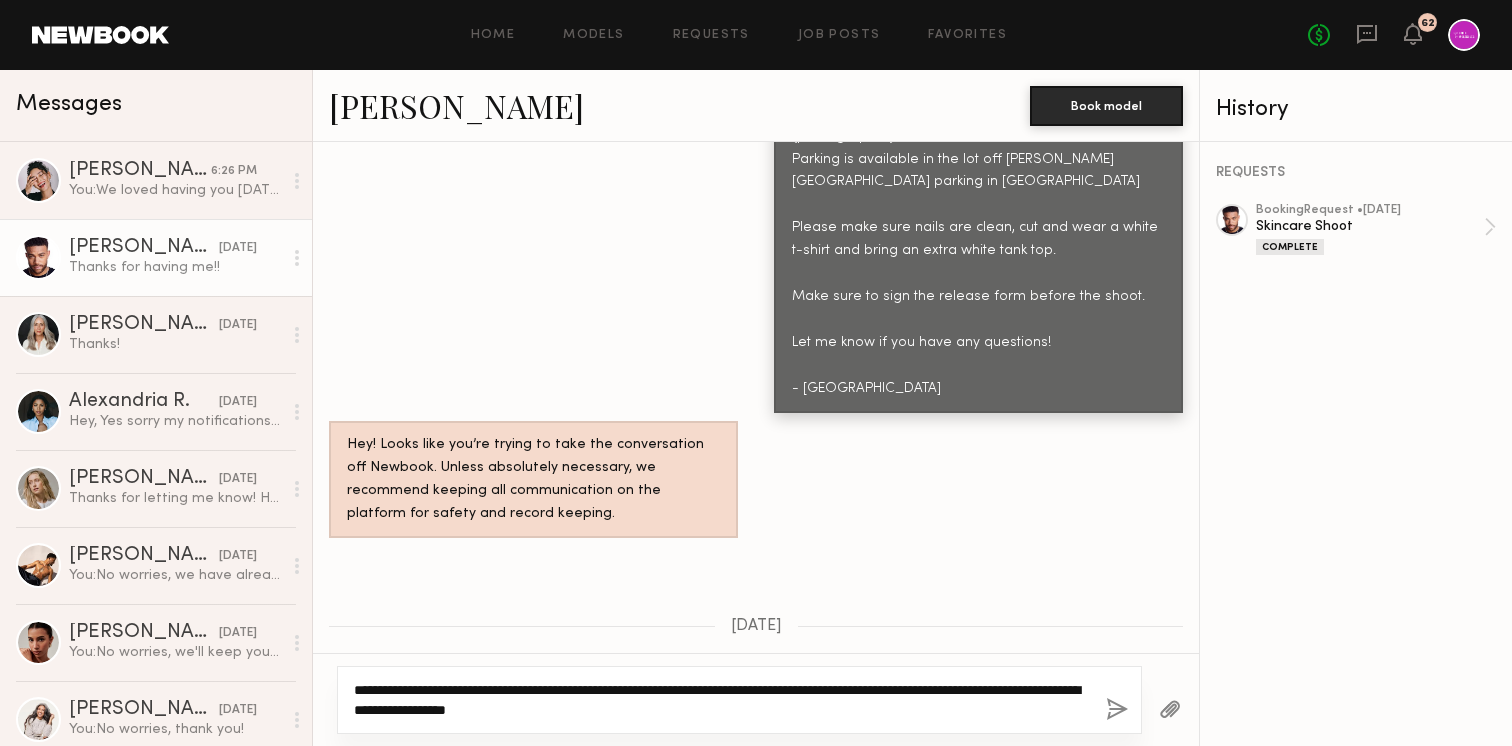 click on "**********" 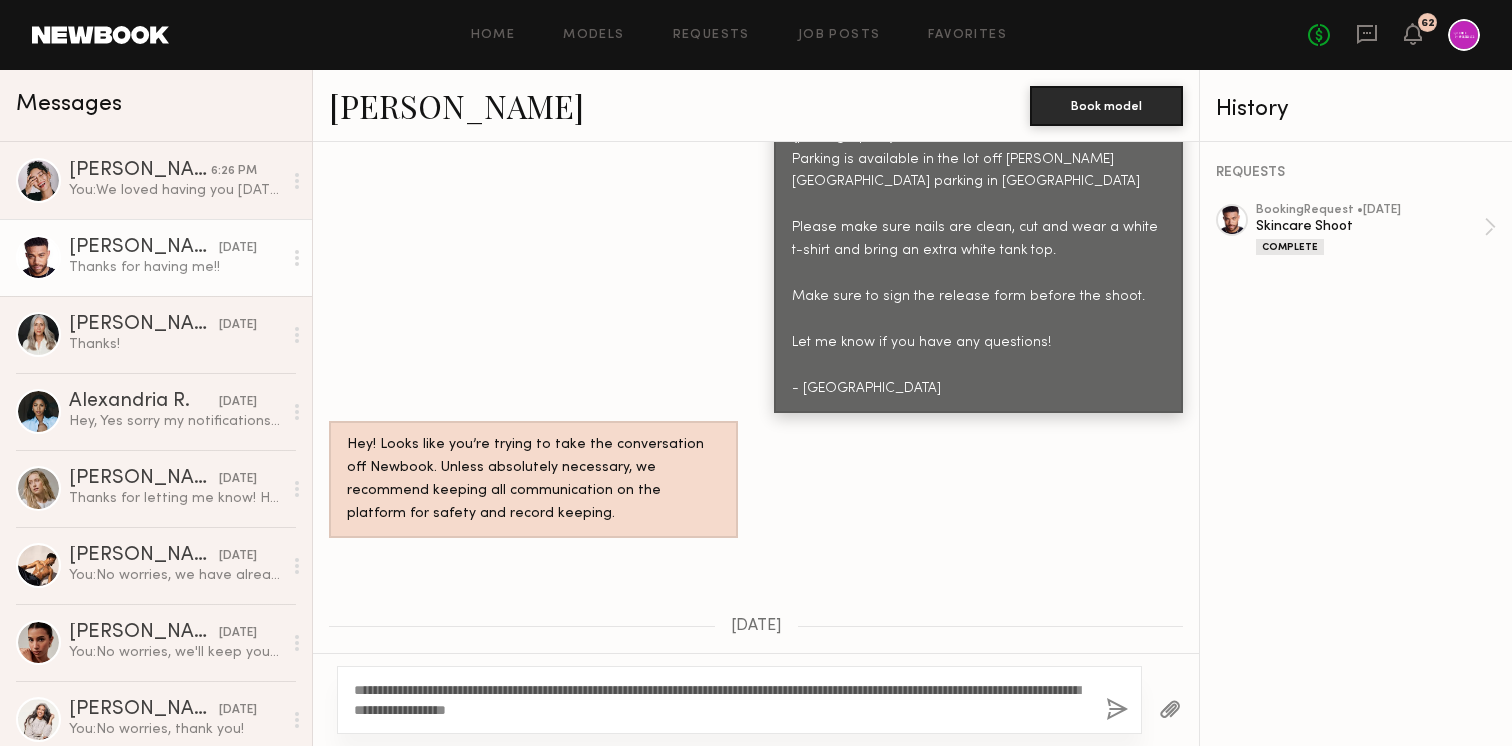 click 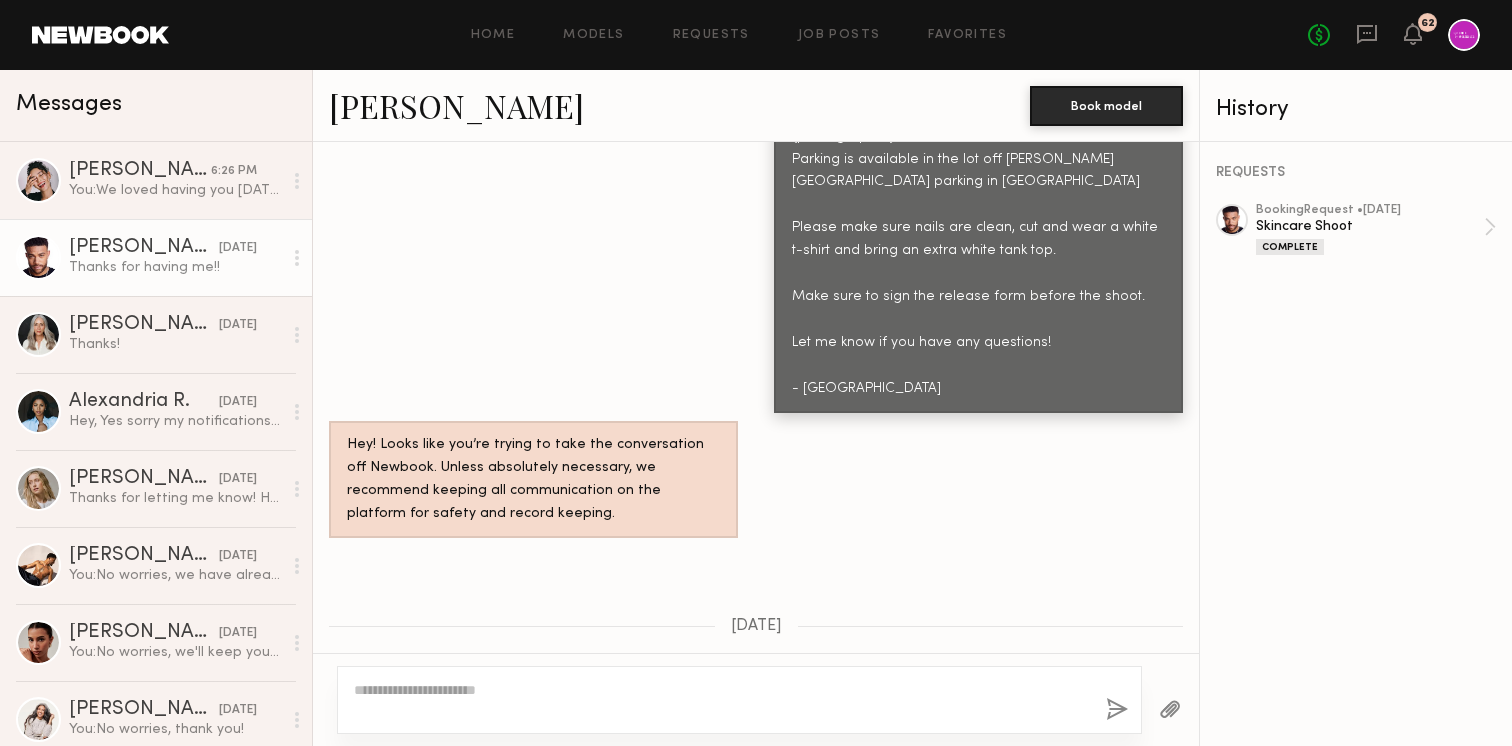scroll, scrollTop: 3040, scrollLeft: 0, axis: vertical 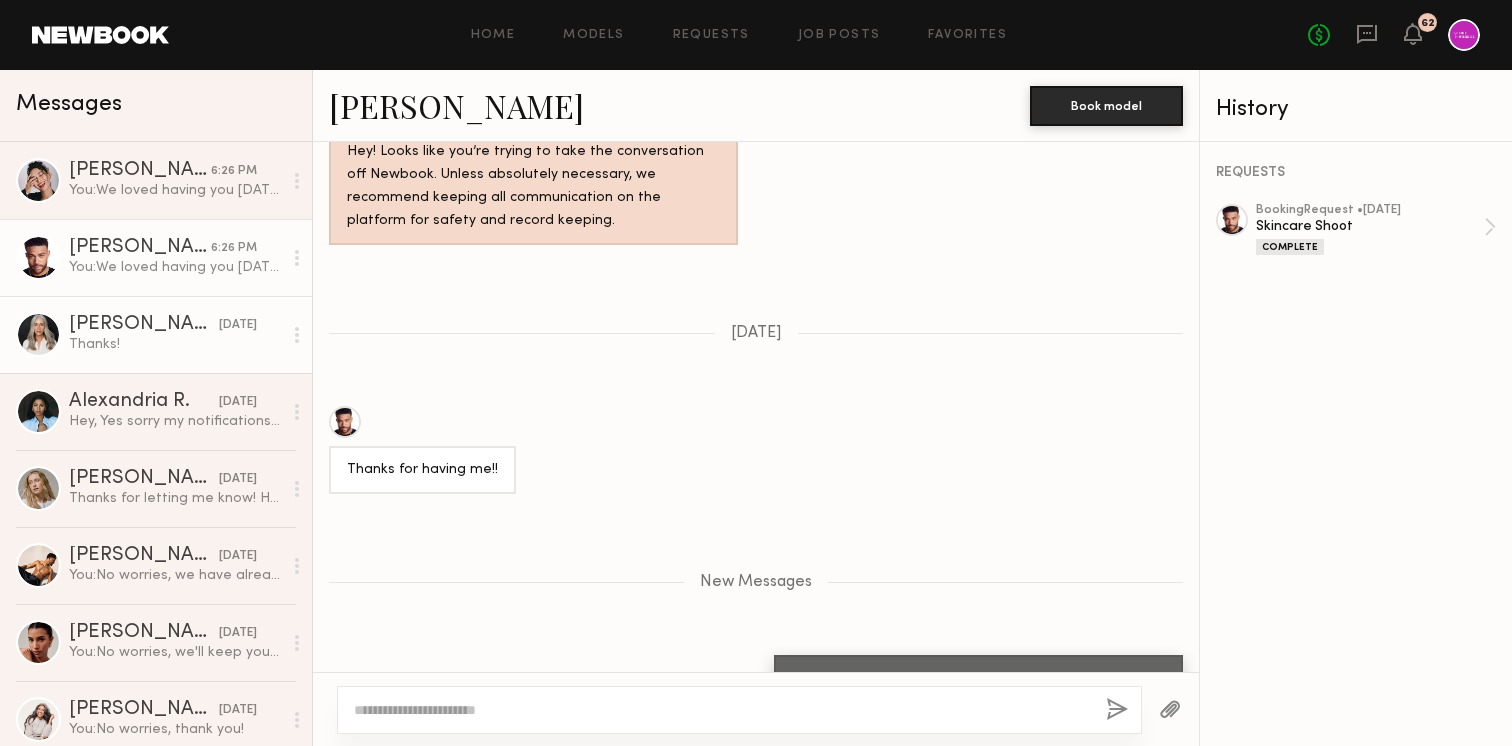 click on "Thanks!" 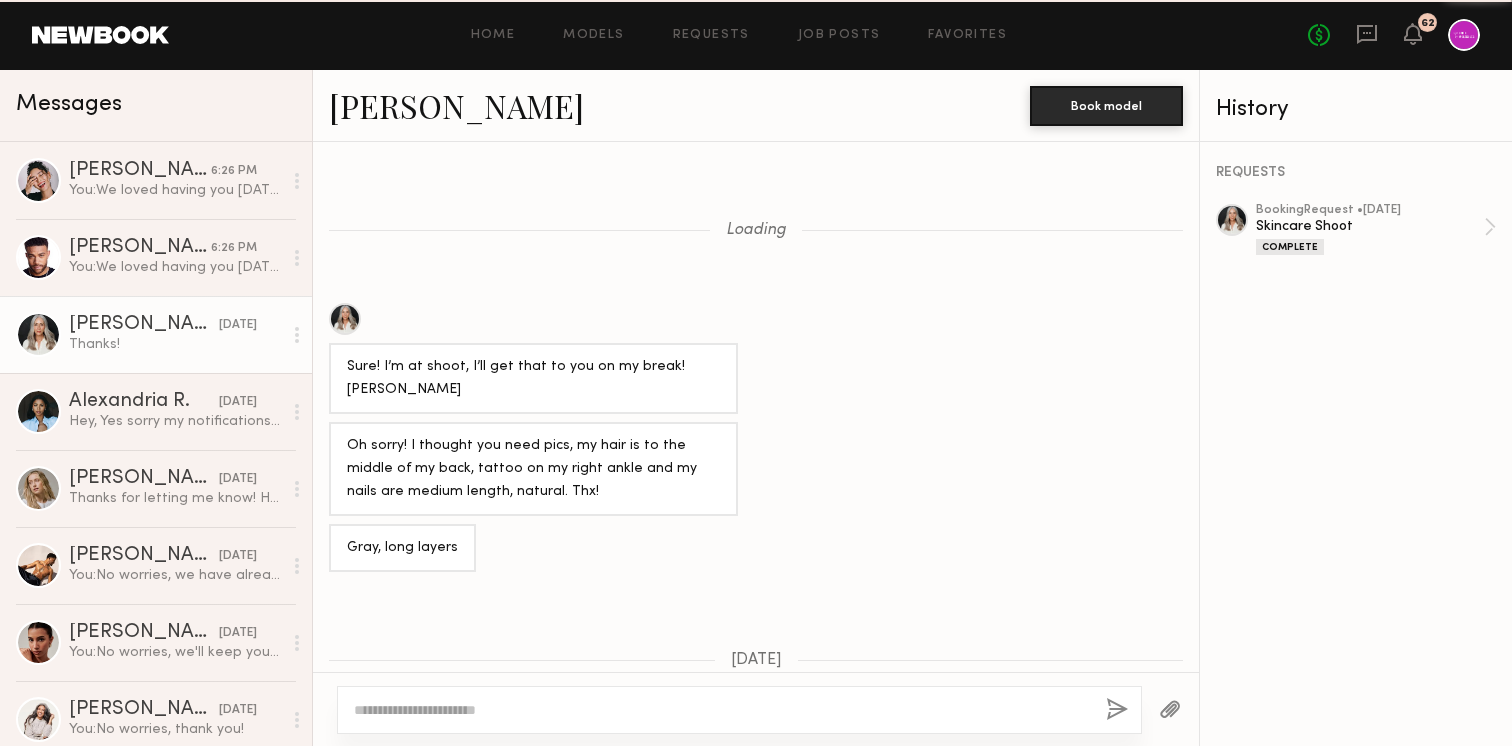 scroll, scrollTop: 1777, scrollLeft: 0, axis: vertical 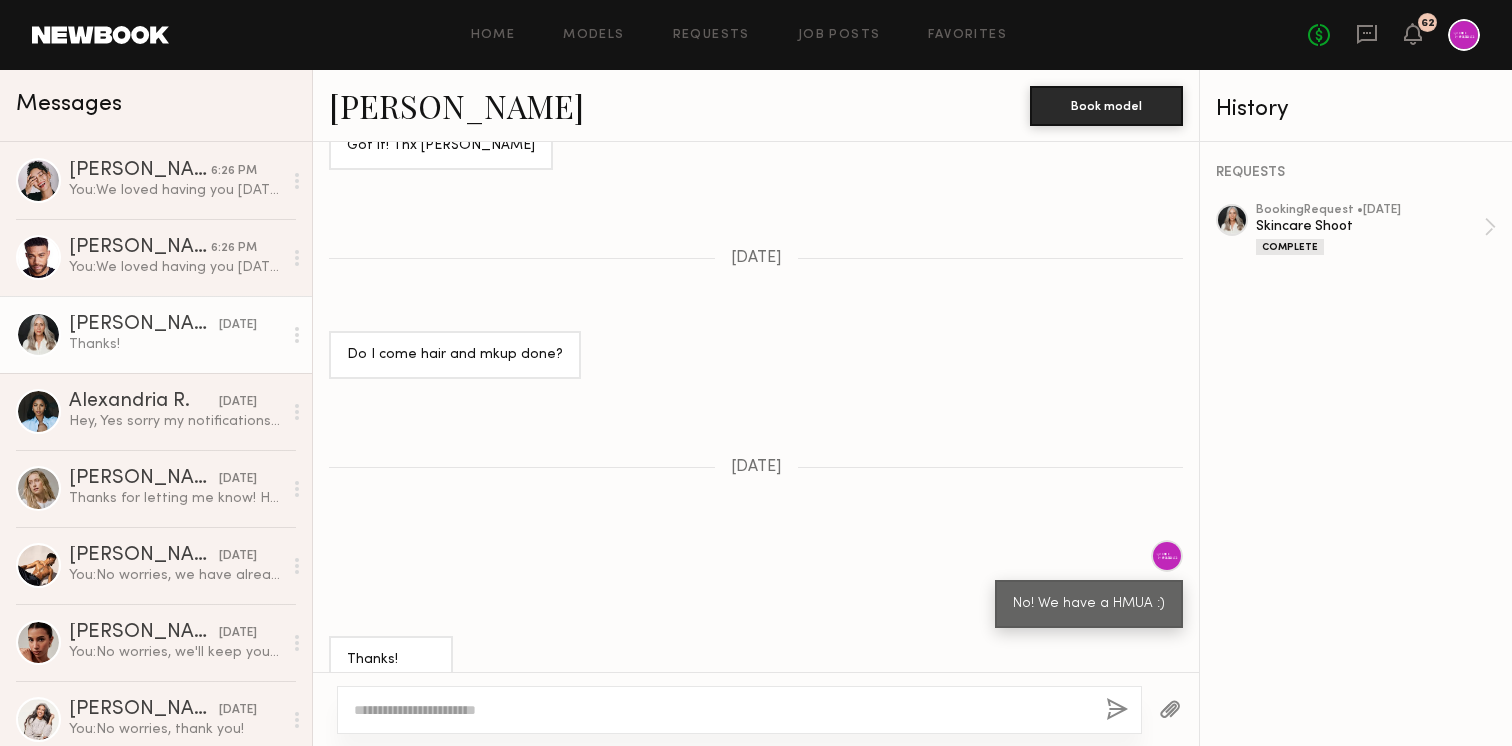 click 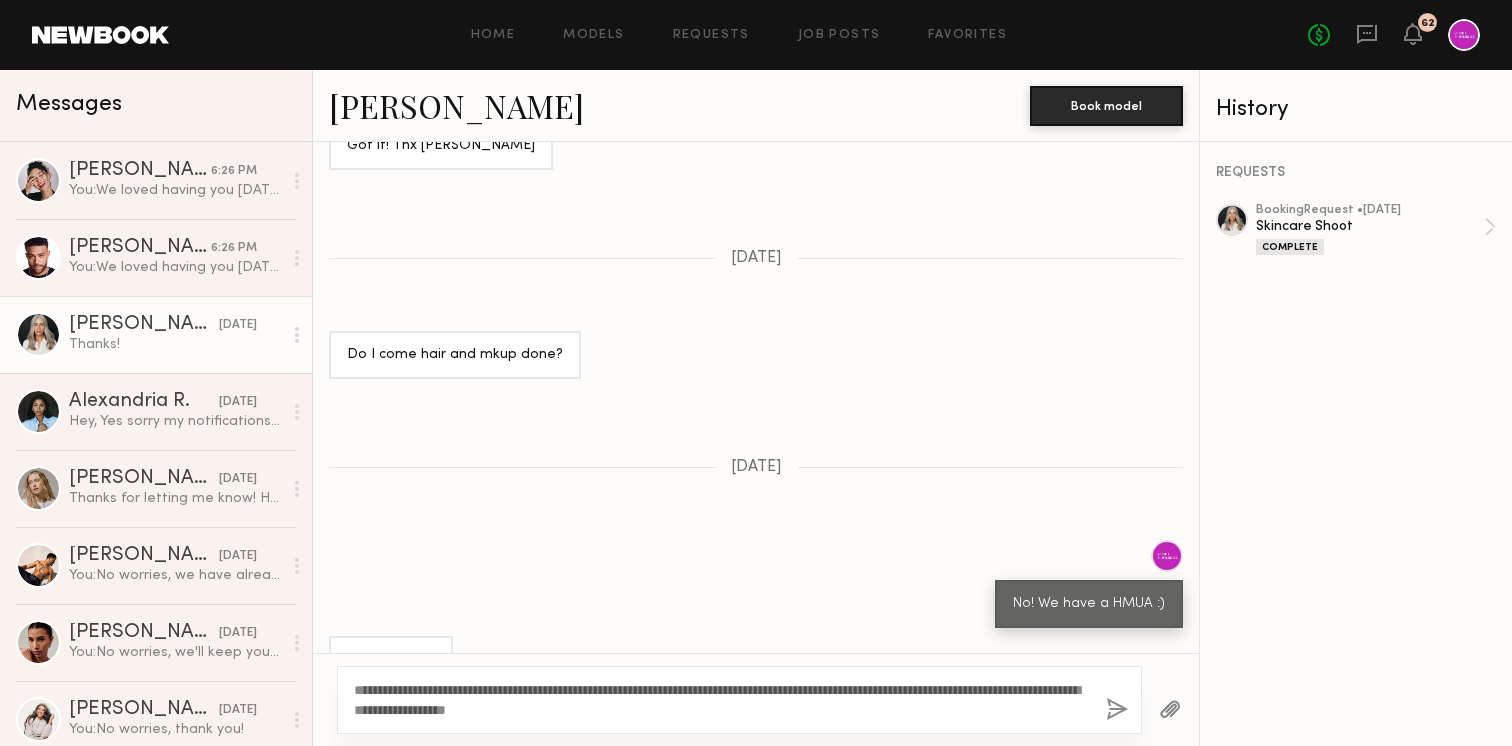 click on "**********" 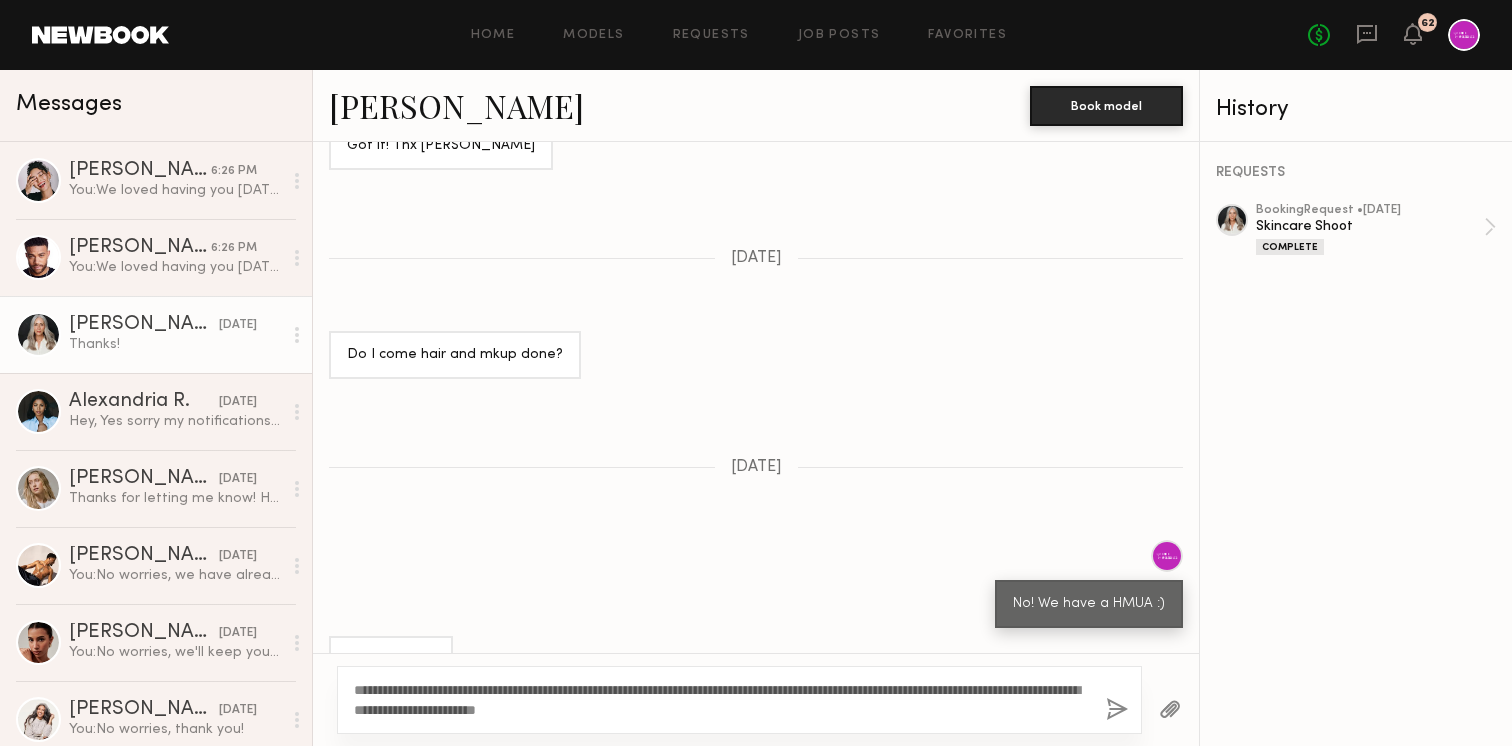 type on "**********" 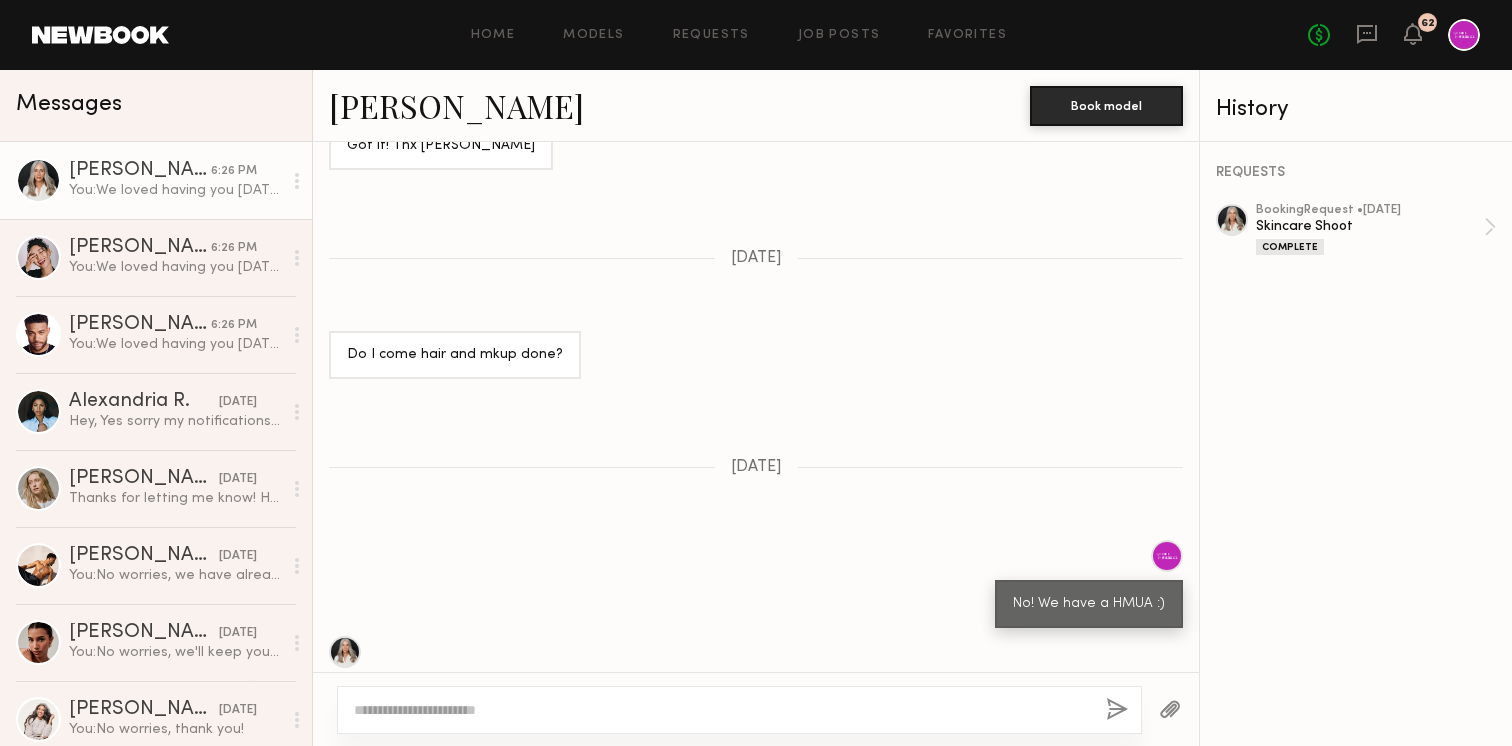 scroll, scrollTop: 2071, scrollLeft: 0, axis: vertical 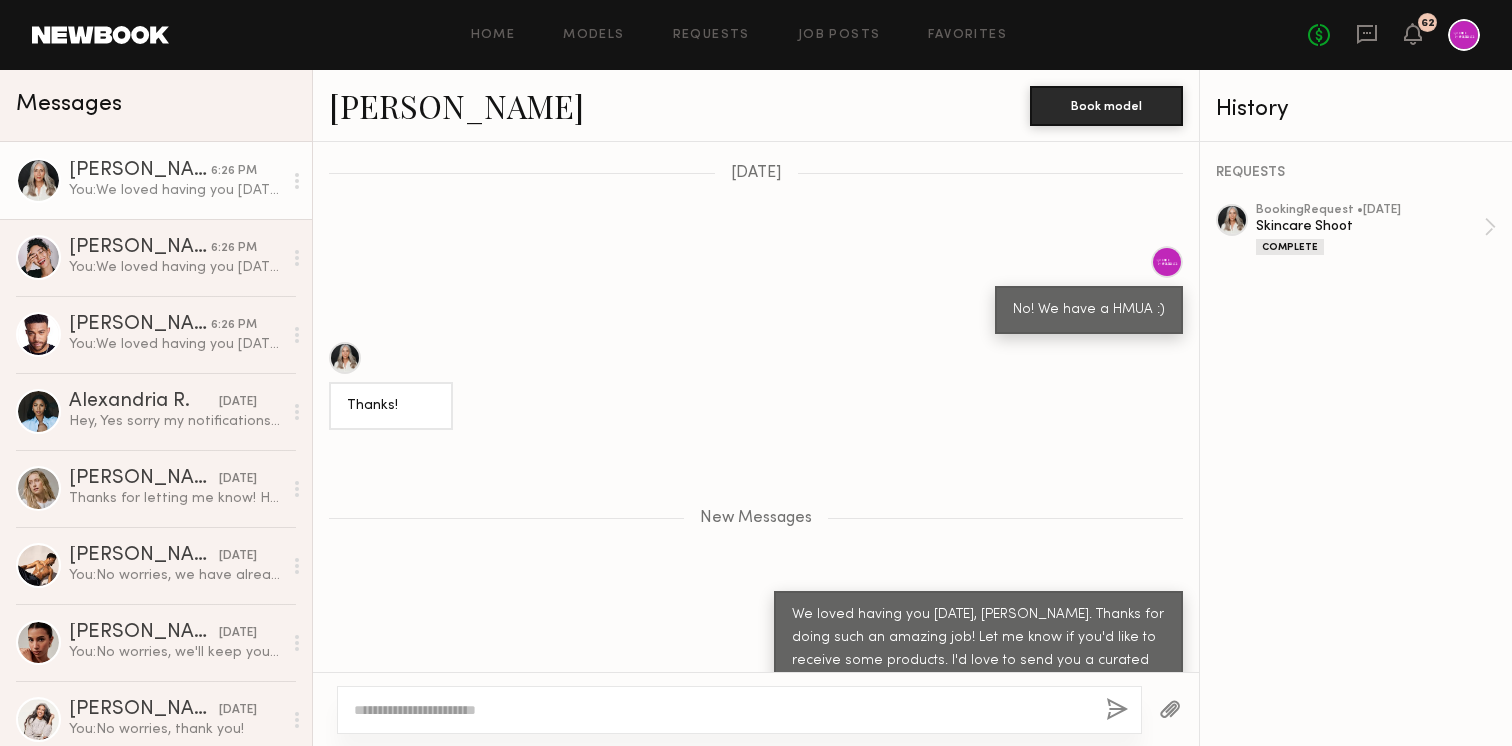 click on "You:  We loved having you [DATE], [PERSON_NAME]. Thanks for doing such an amazing job! Let me know if you'd like to receive some products. I'd love to send you a curated skincare box :)" 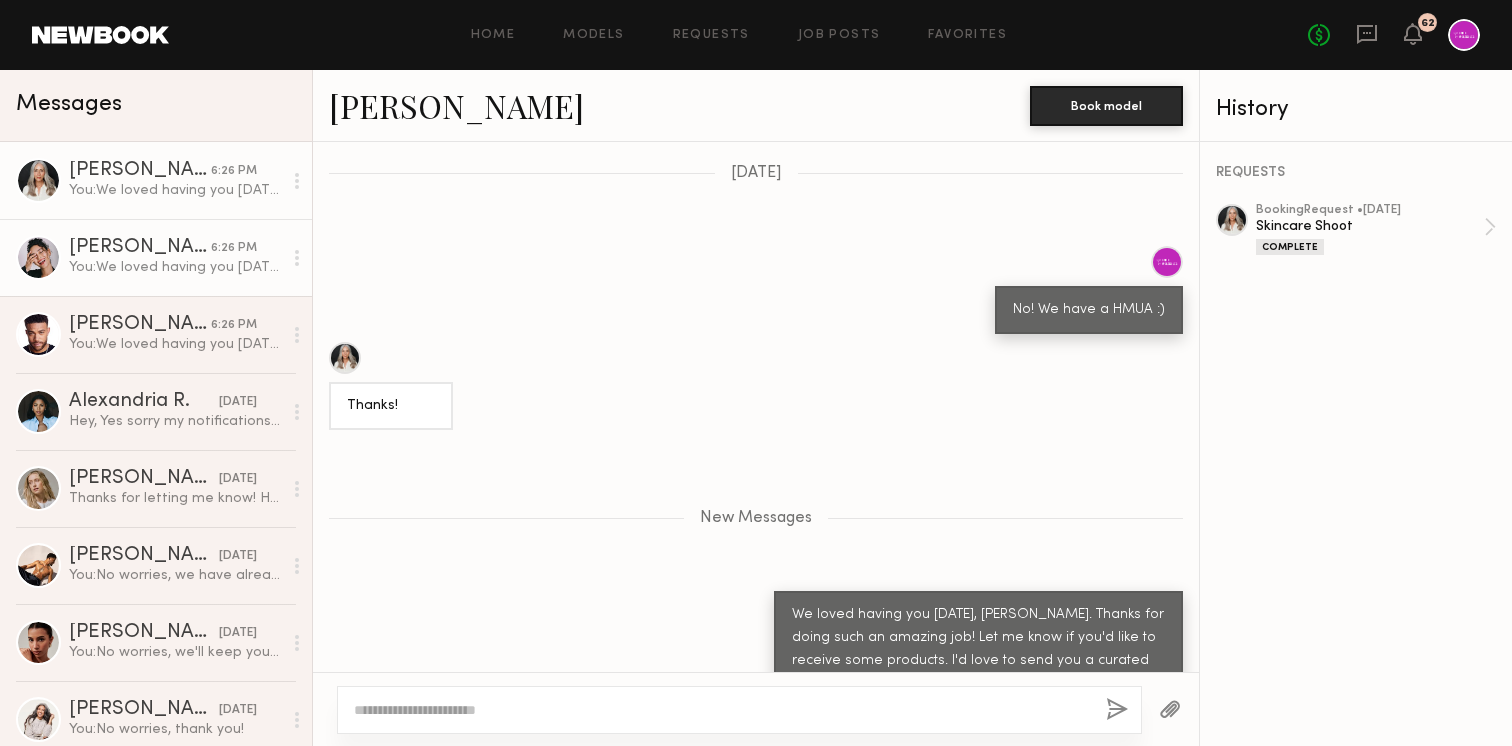 click on "You:  We loved having you [DATE]. Thanks for doing such an amazing job! Let me know if you'd like to receive some products. I'd love to send you a curated skincare box :)" 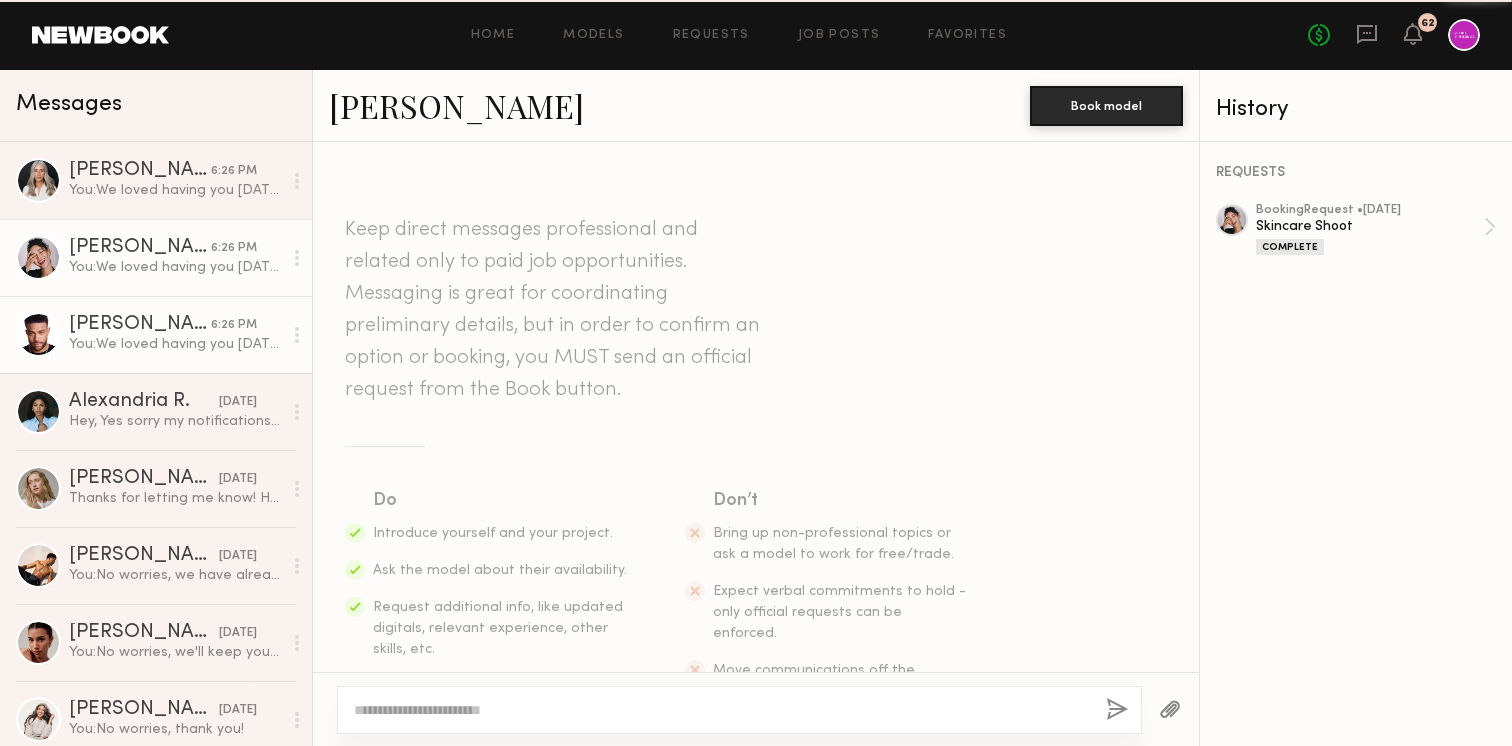 scroll, scrollTop: 3099, scrollLeft: 0, axis: vertical 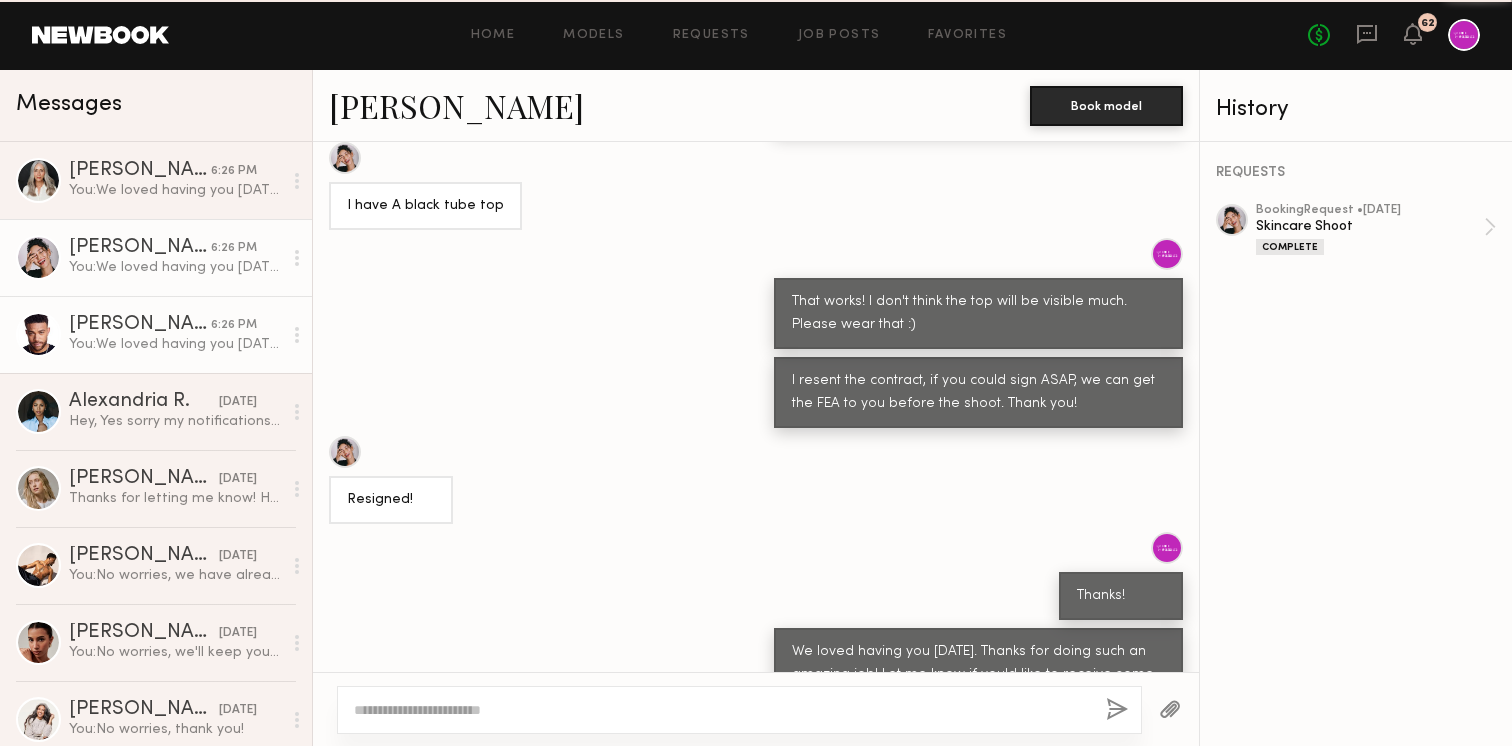 click on "[PERSON_NAME]" 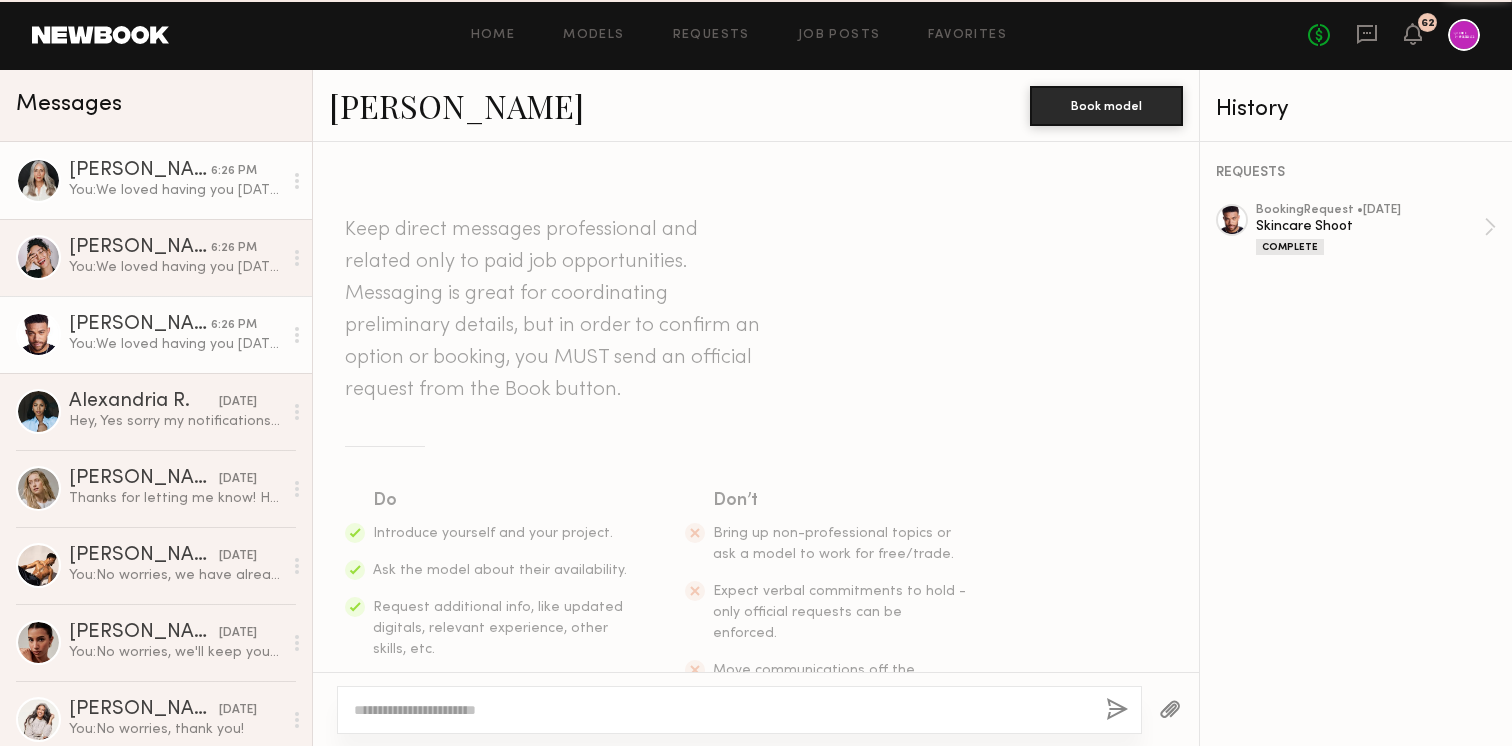 scroll, scrollTop: 2888, scrollLeft: 0, axis: vertical 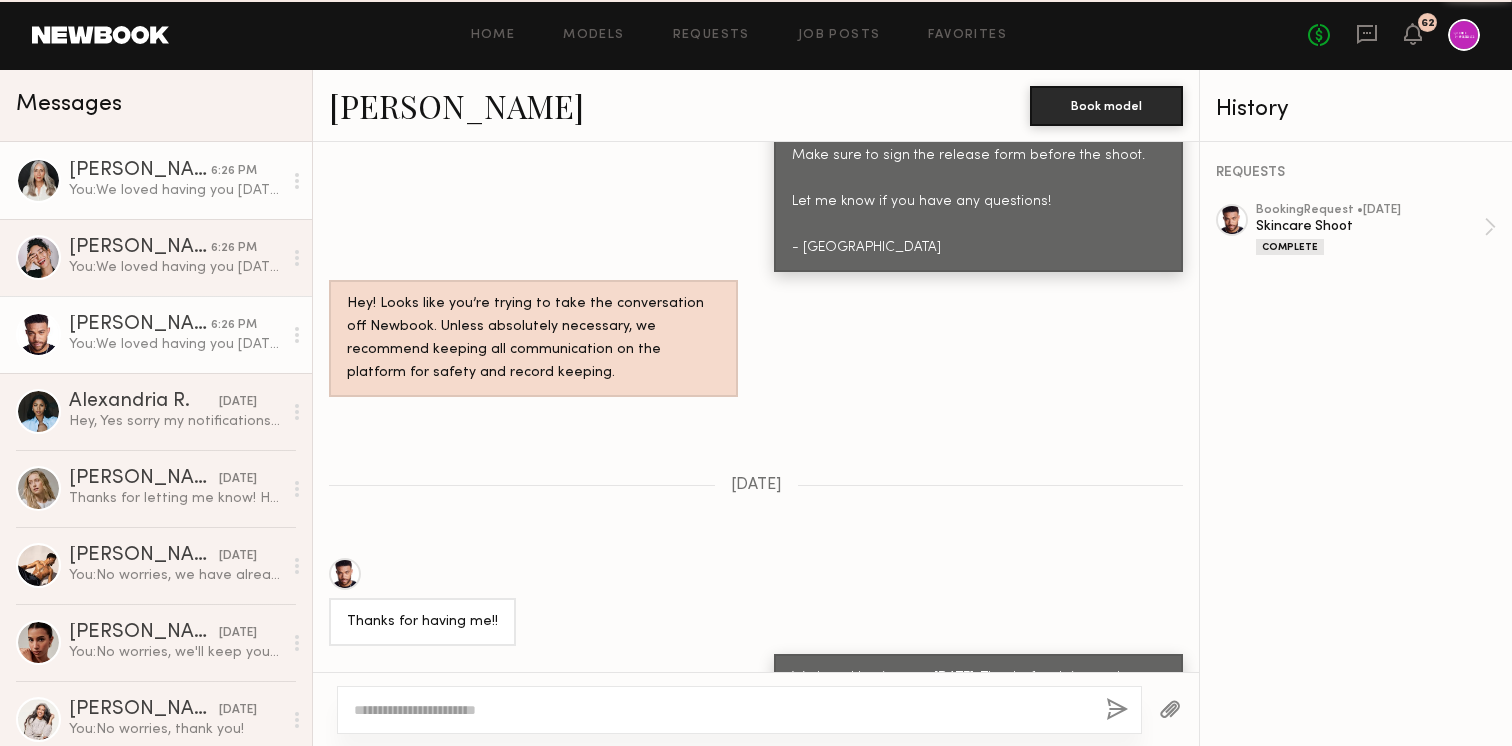click on "You:  We loved having you [DATE], [PERSON_NAME]. Thanks for doing such an amazing job! Let me know if you'd like to receive some products. I'd love to send you a curated skincare box :)" 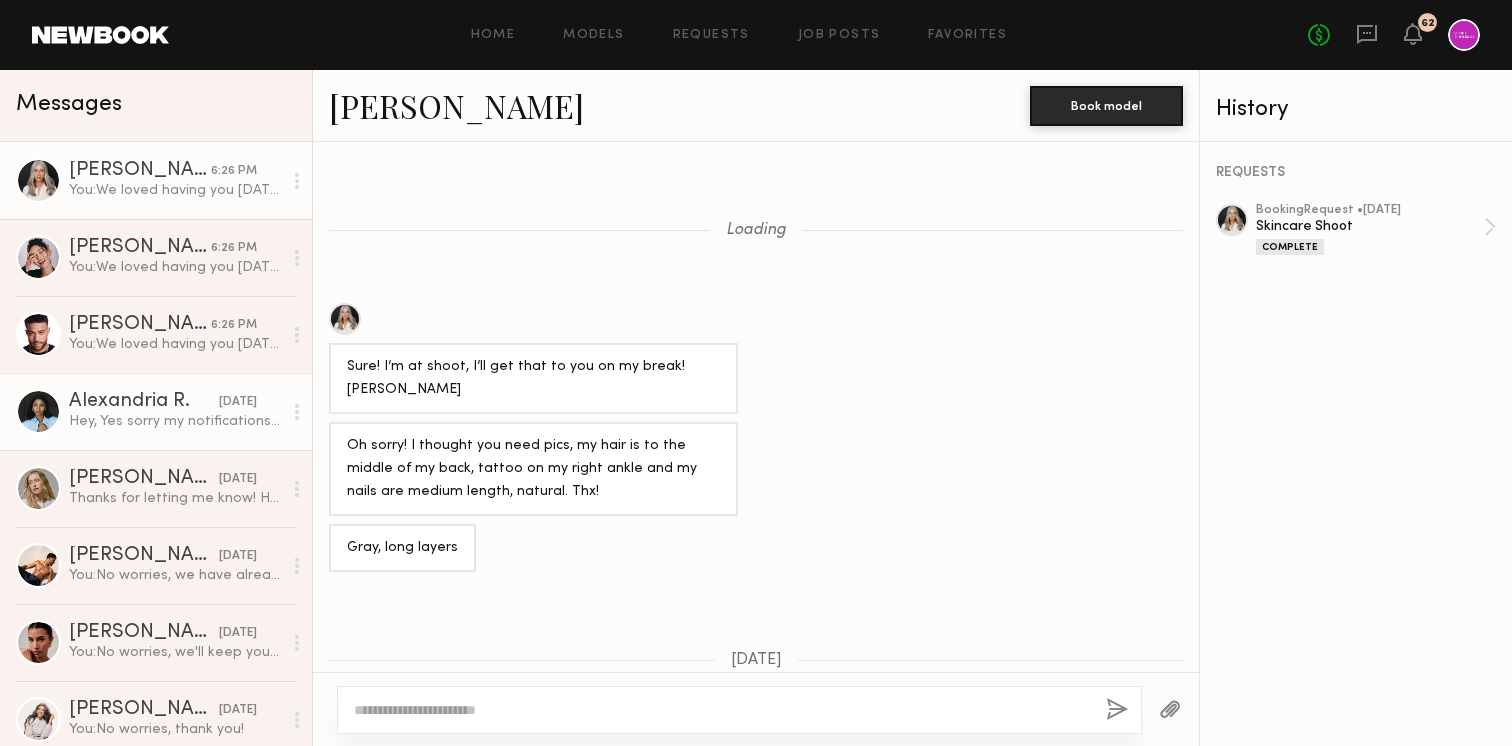 scroll, scrollTop: 1919, scrollLeft: 0, axis: vertical 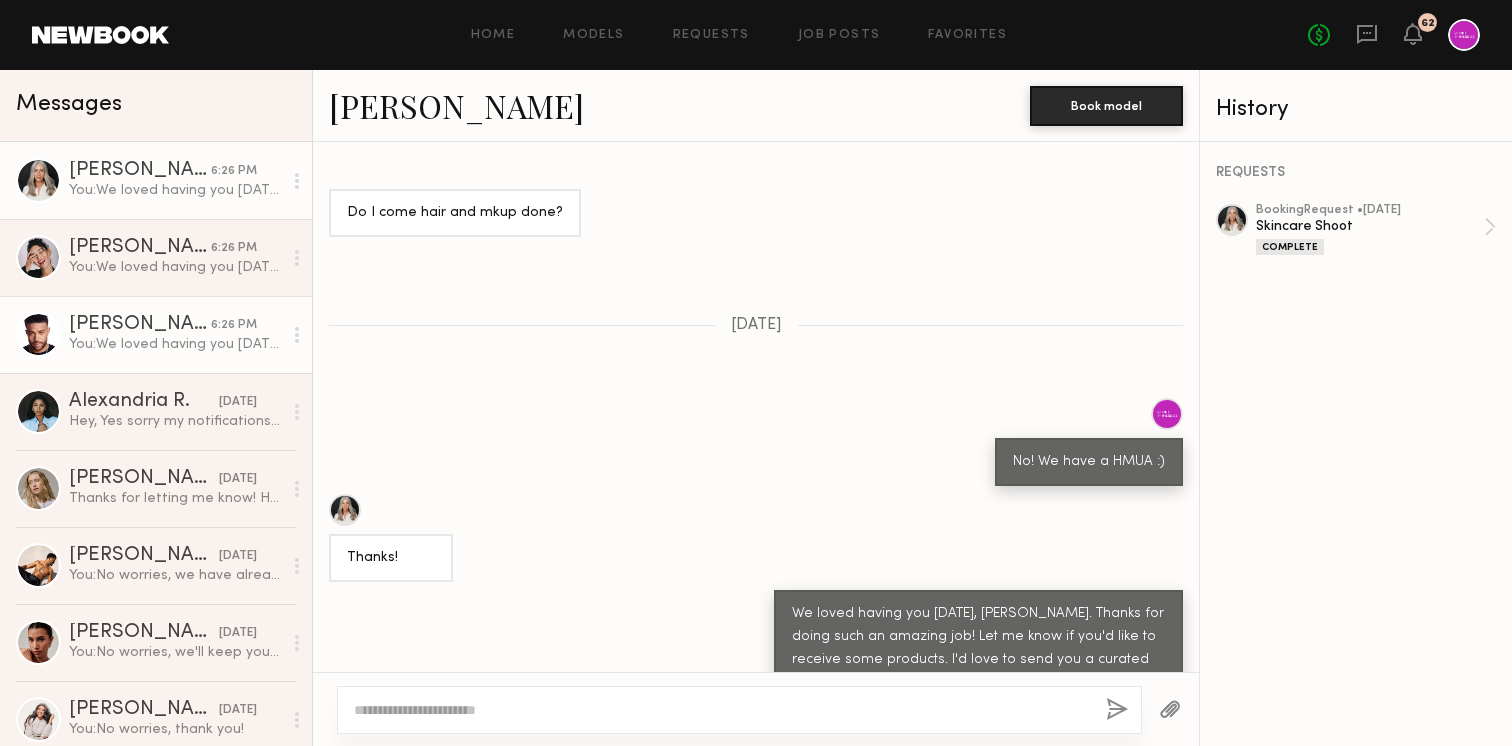 click on "[PERSON_NAME] 6:26 PM You:  We loved having you [DATE]. Thanks for doing such an amazing job! Let me know if you'd like to receive some products. I'd love to send you a curated skincare box :)" 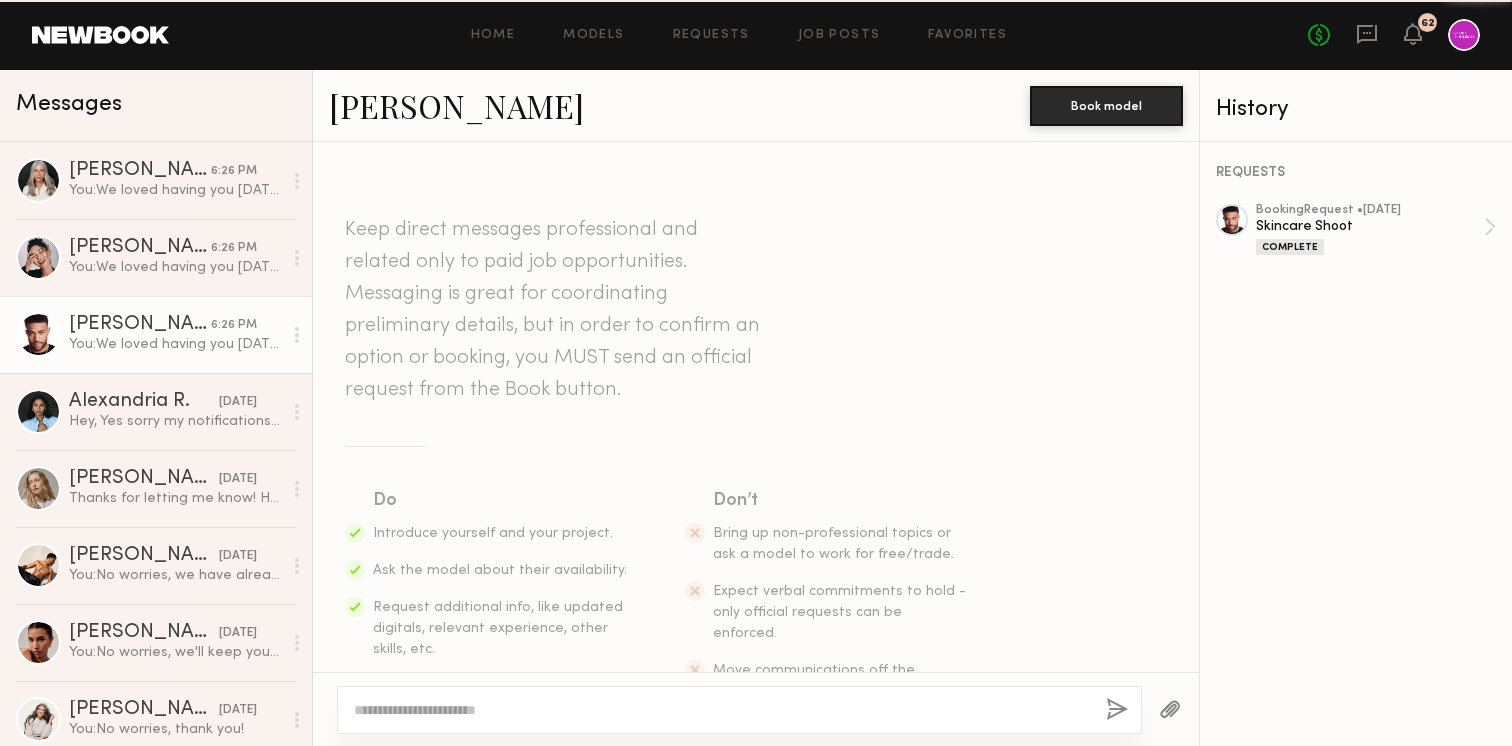 scroll, scrollTop: 2888, scrollLeft: 0, axis: vertical 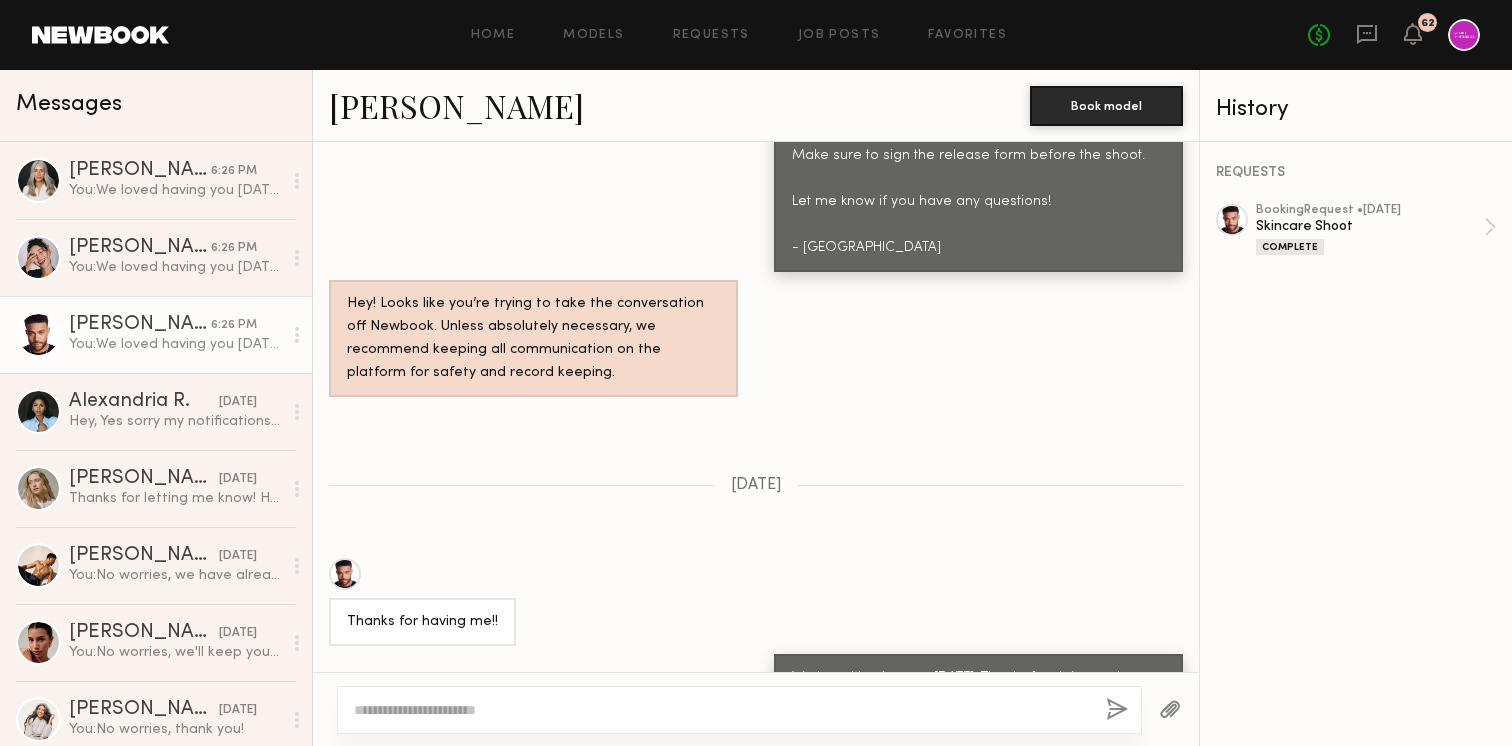 click on "No fees up to $5,000 62" 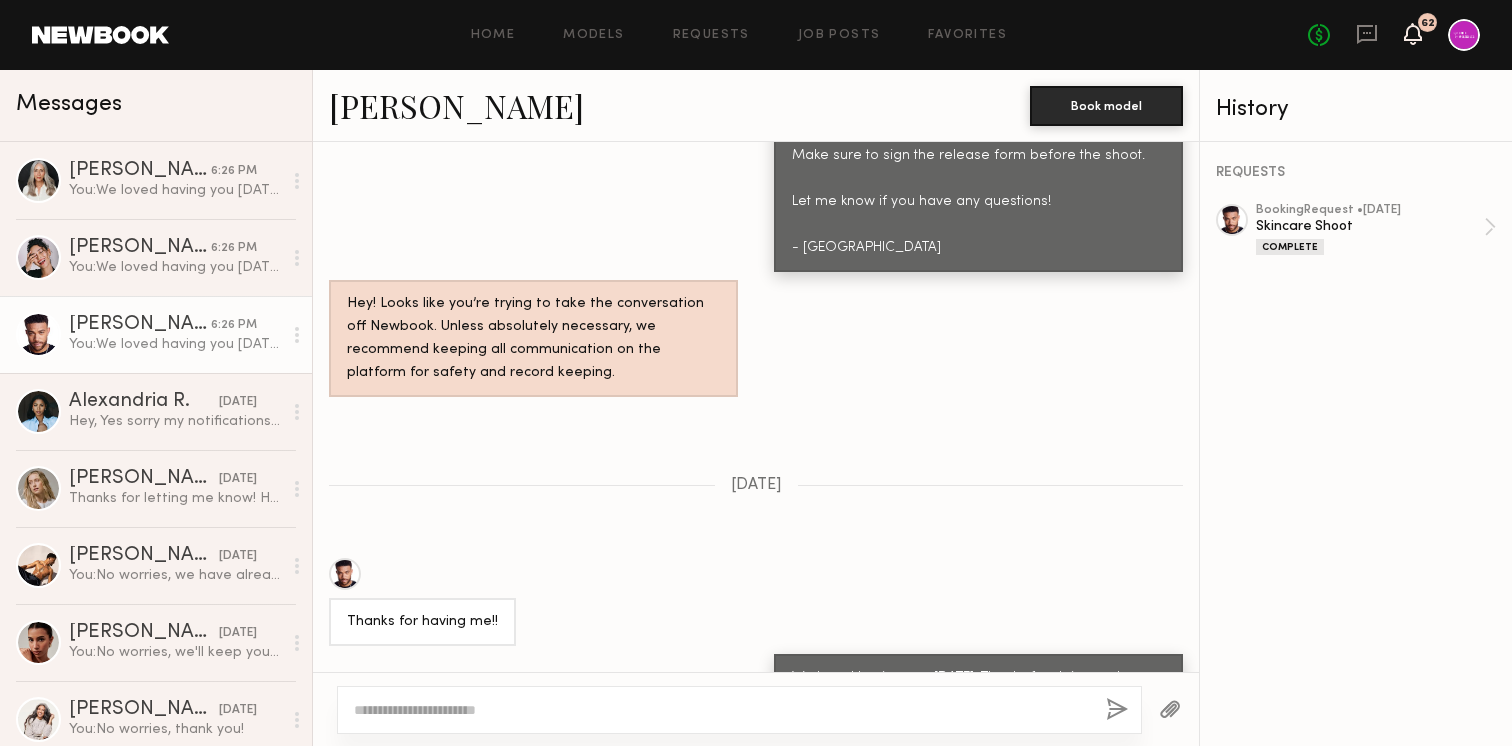 click 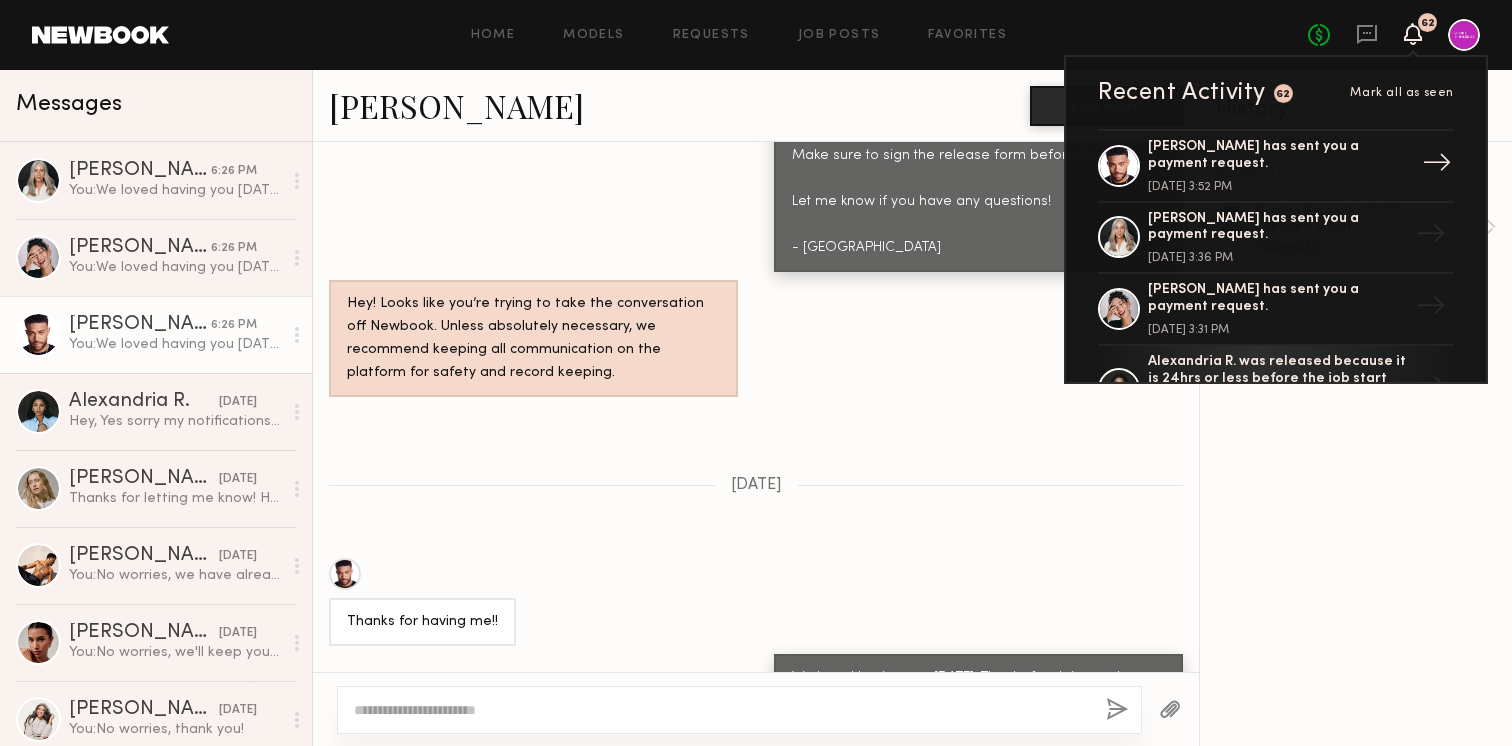 click on "[DATE] 3:52 PM" 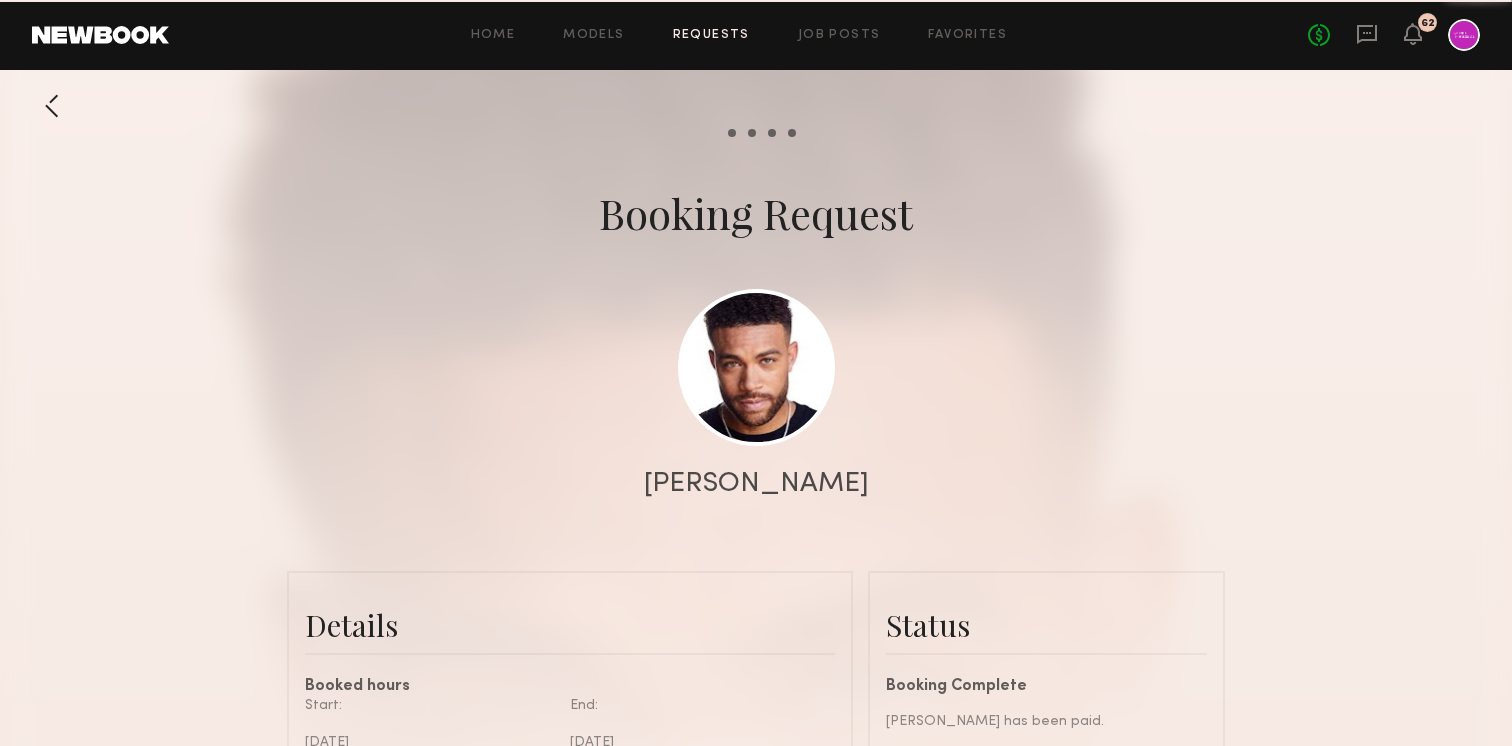 scroll, scrollTop: 3470, scrollLeft: 0, axis: vertical 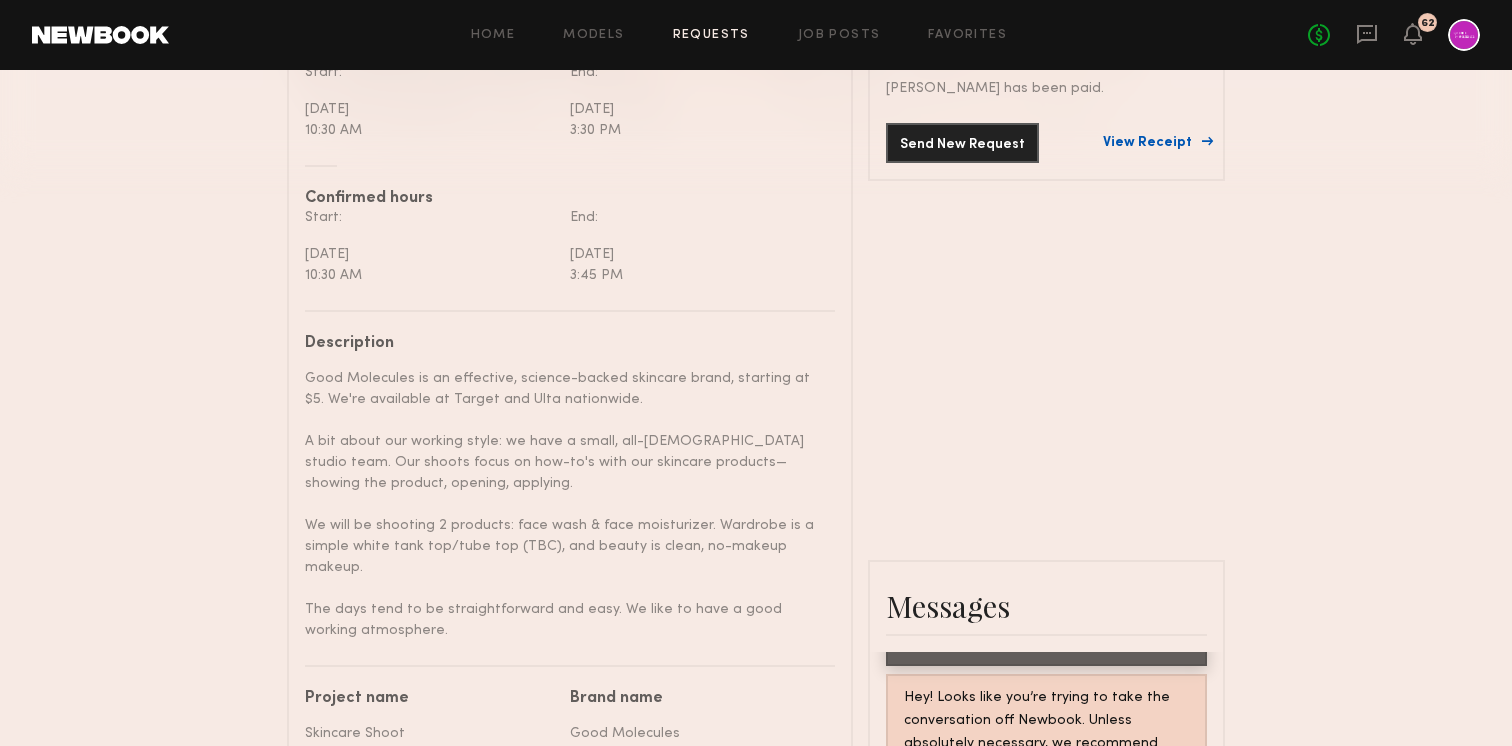 click on "View Receipt" 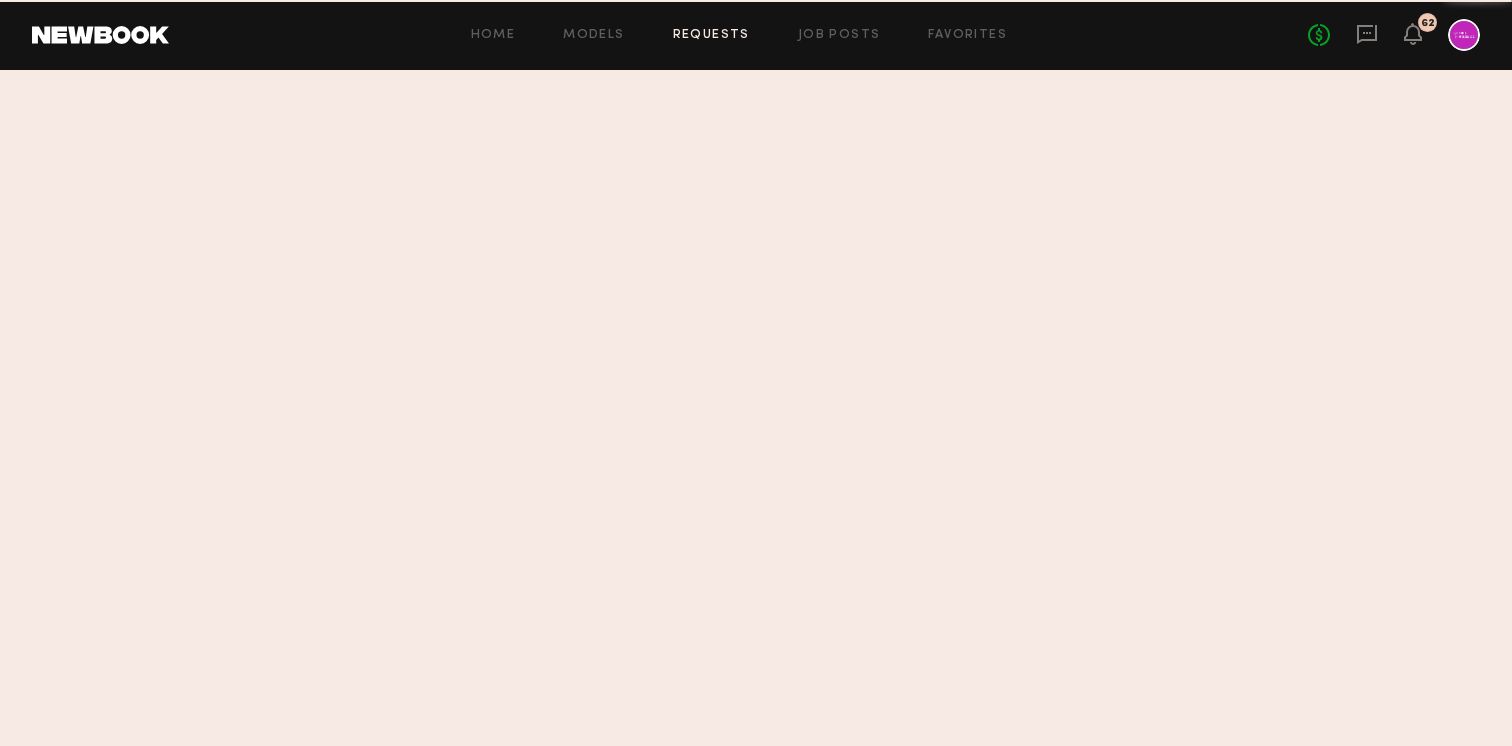 scroll, scrollTop: 0, scrollLeft: 0, axis: both 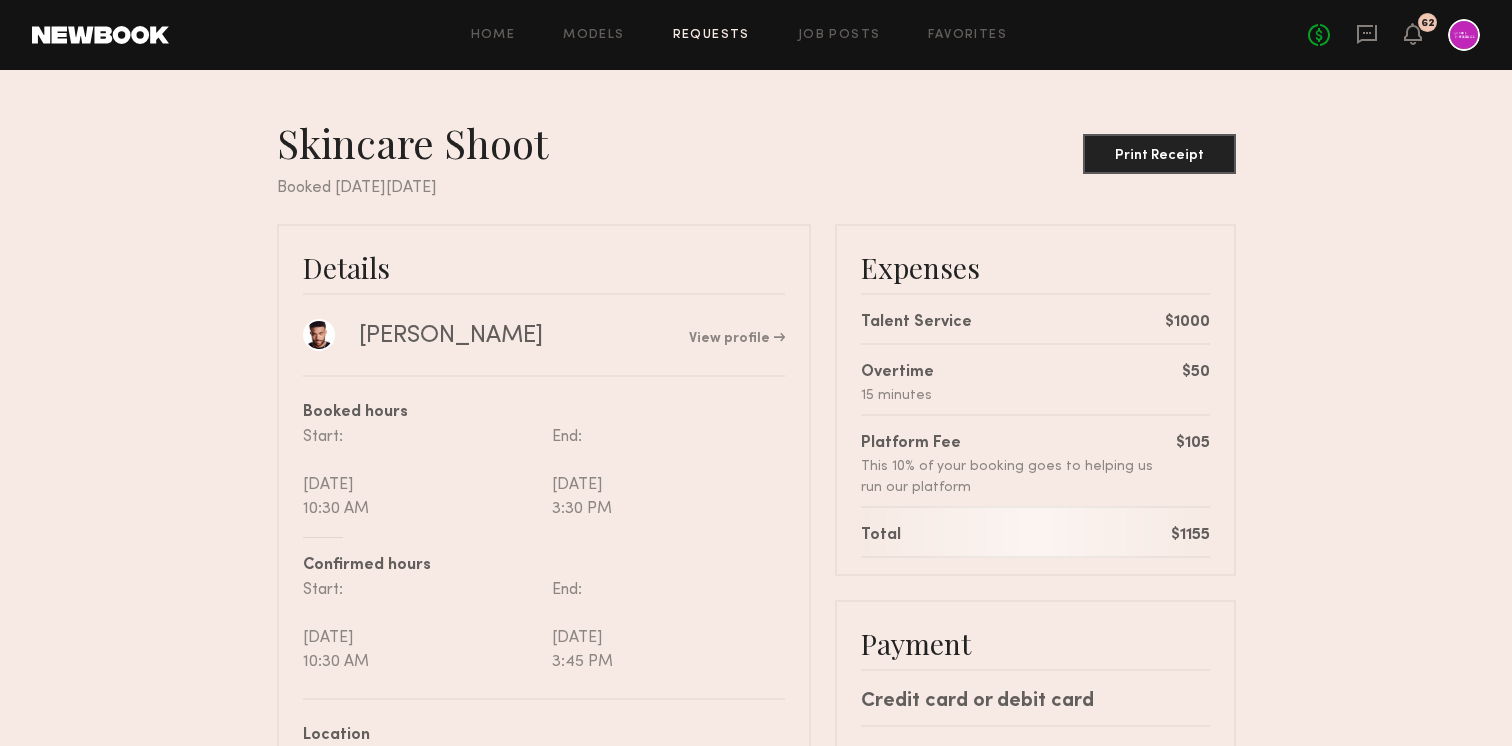 click on "Booked [DATE][DATE]" 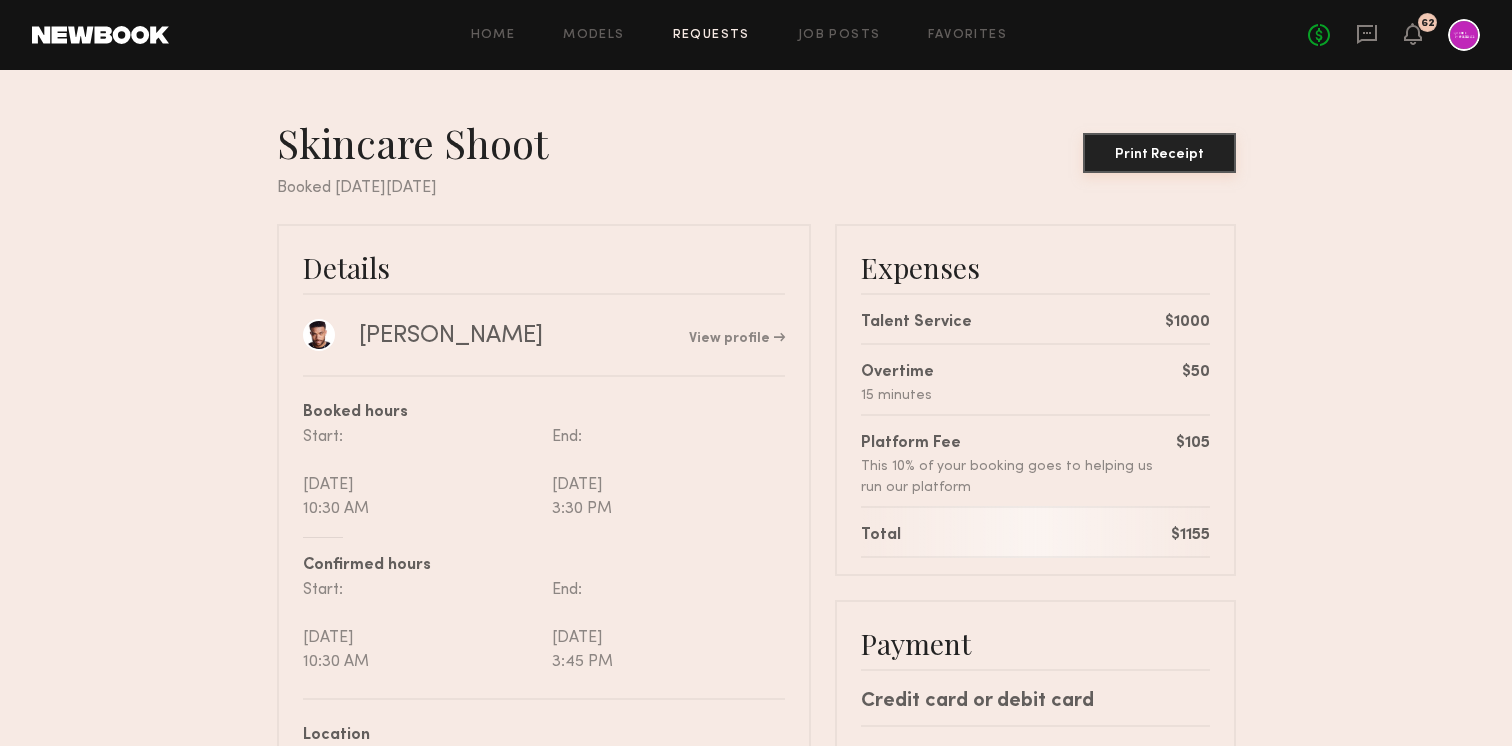 click on "Print Receipt" 